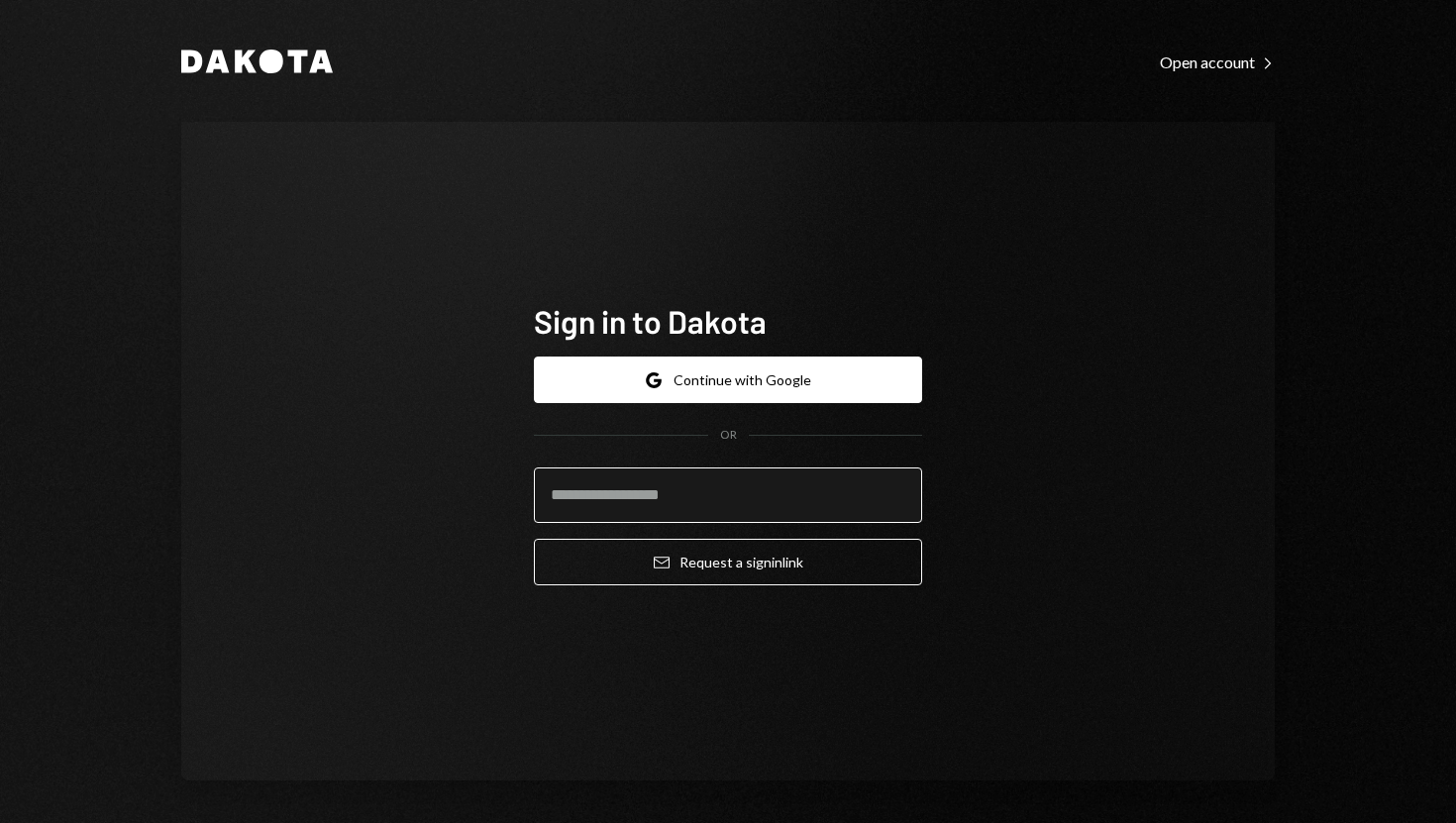 scroll, scrollTop: 0, scrollLeft: 0, axis: both 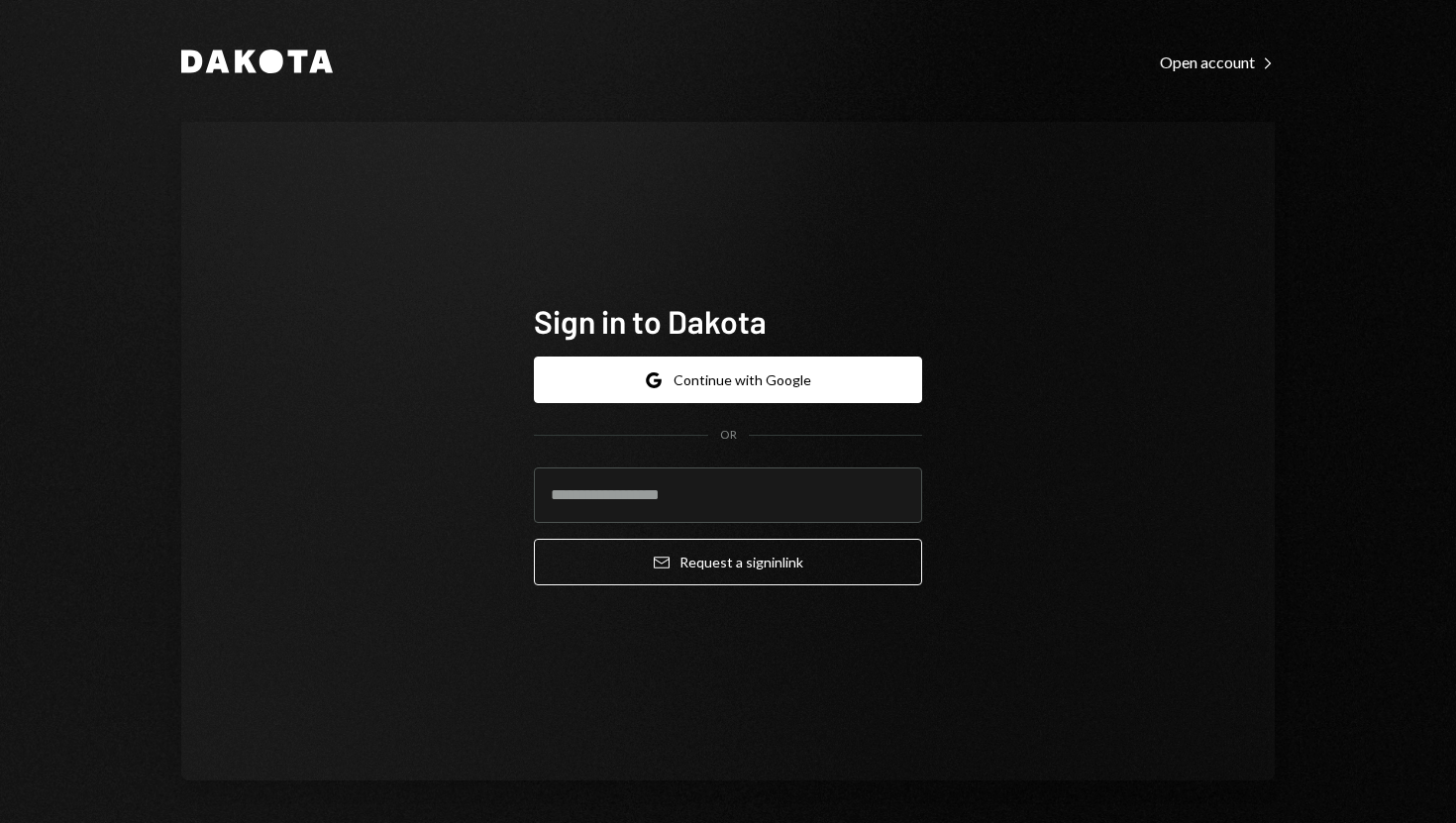 type on "**********" 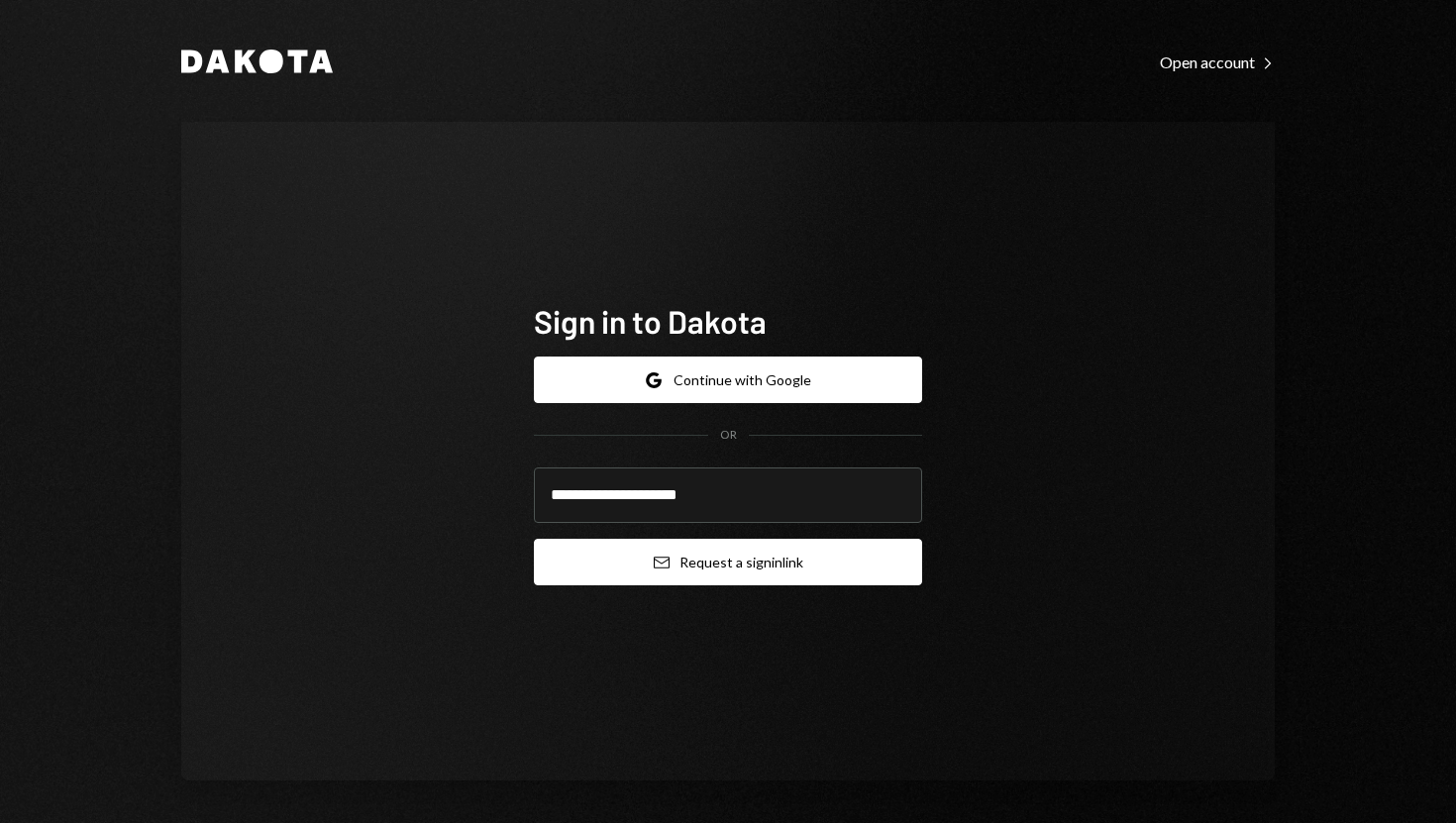 click on "Email Request a sign  in  link" at bounding box center [728, 562] 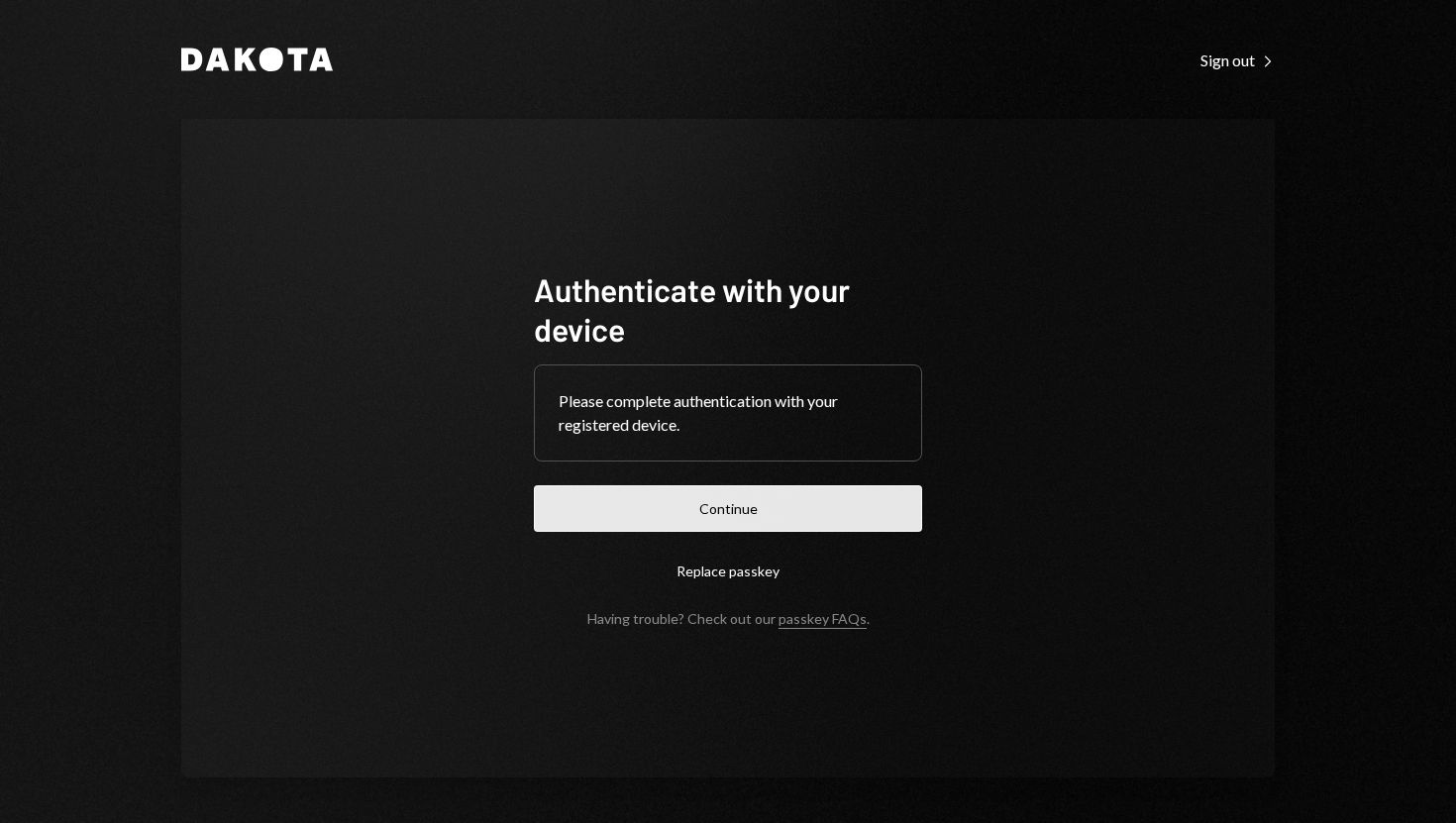 scroll, scrollTop: 0, scrollLeft: 0, axis: both 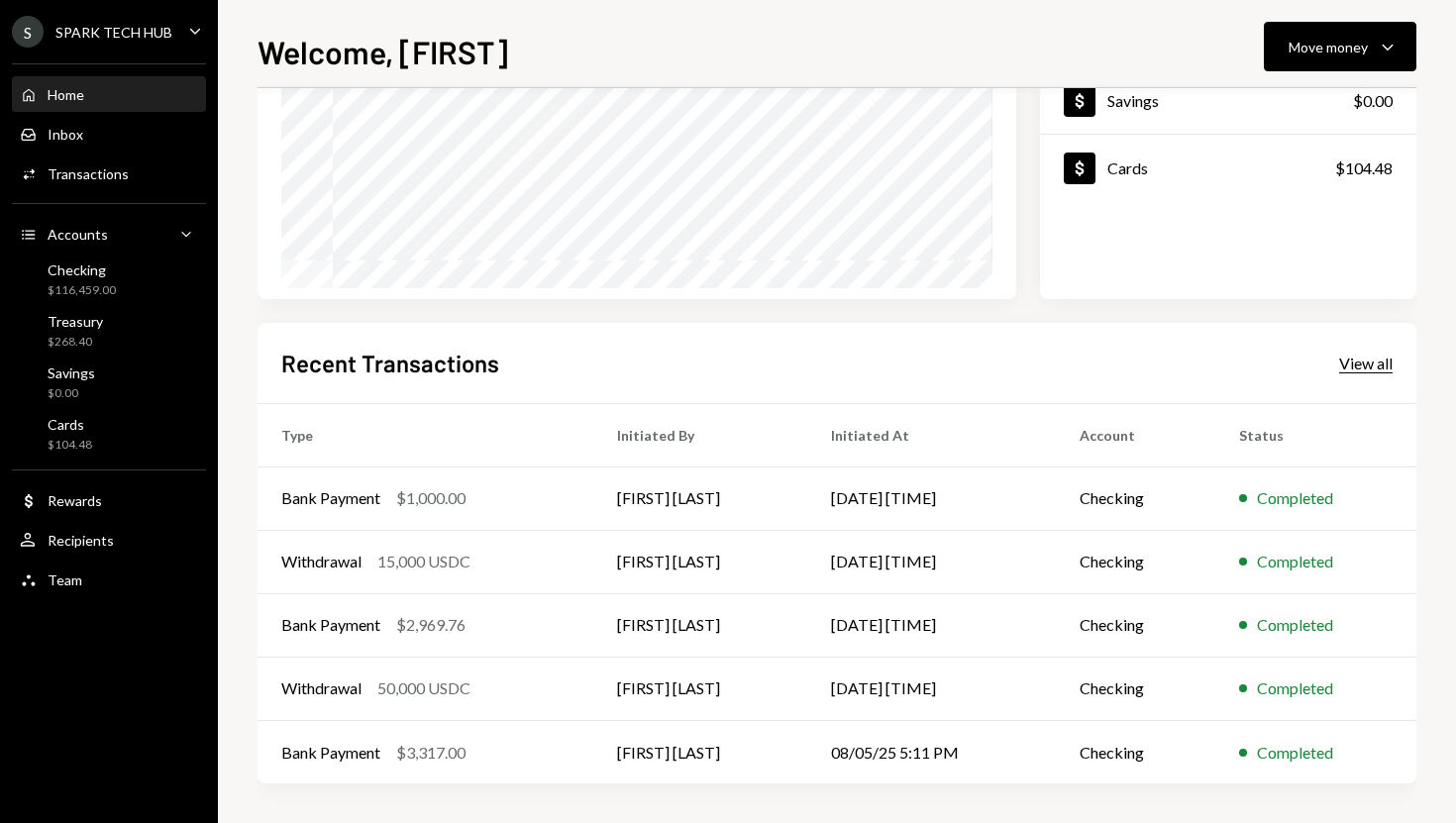 click on "View all" at bounding box center [1366, 363] 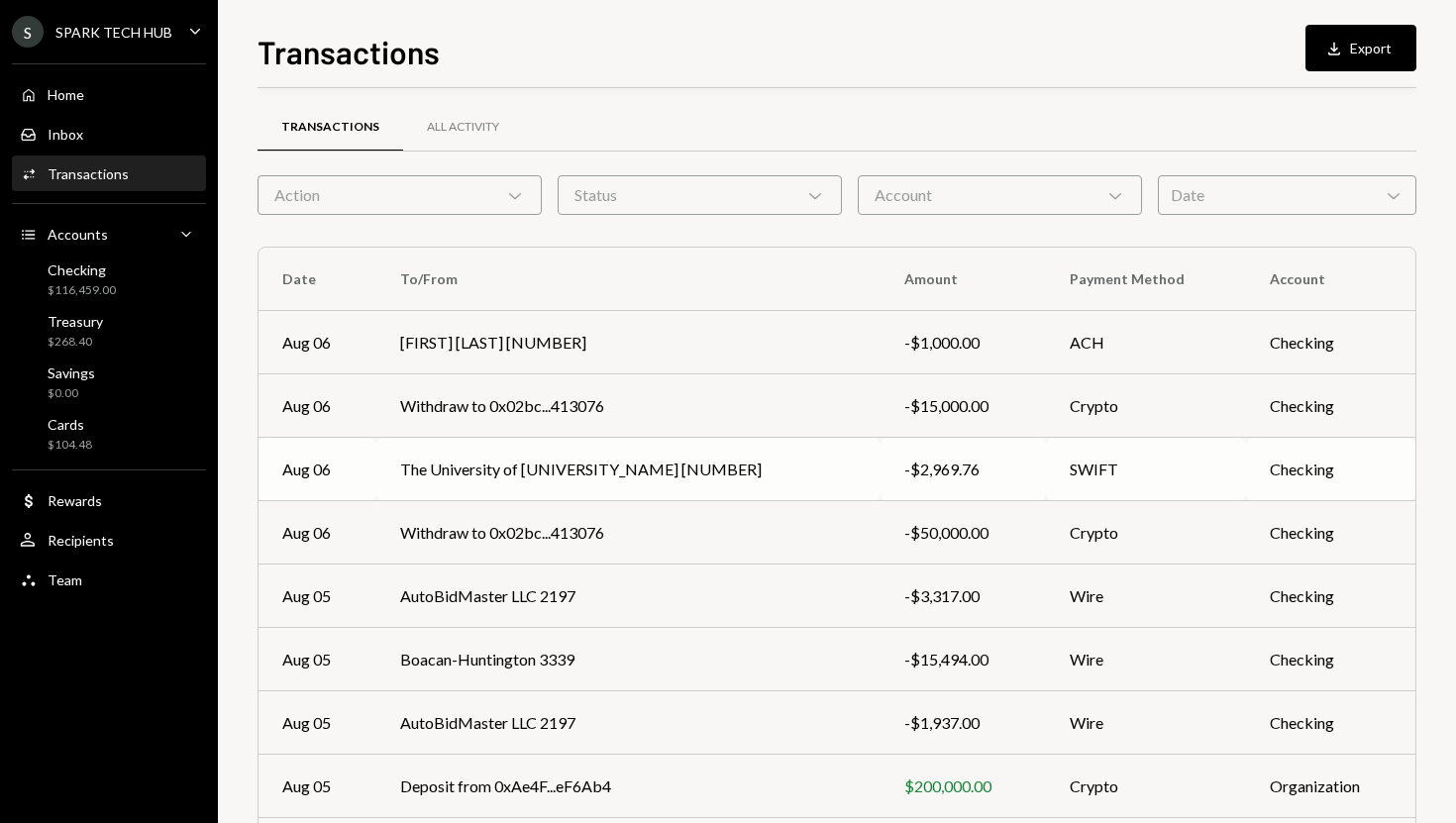 scroll, scrollTop: 0, scrollLeft: 0, axis: both 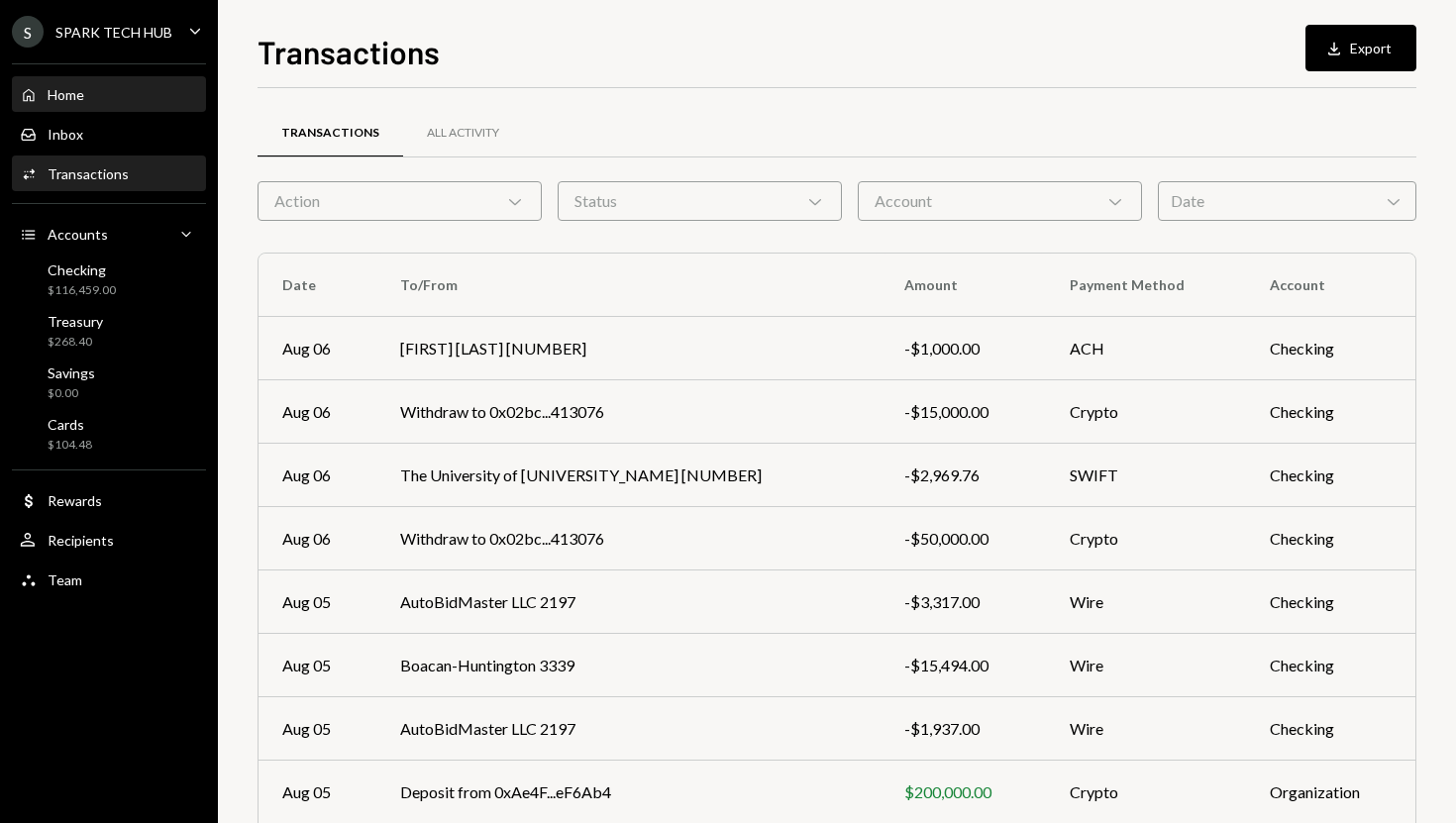 click on "Home Home" at bounding box center (109, 95) 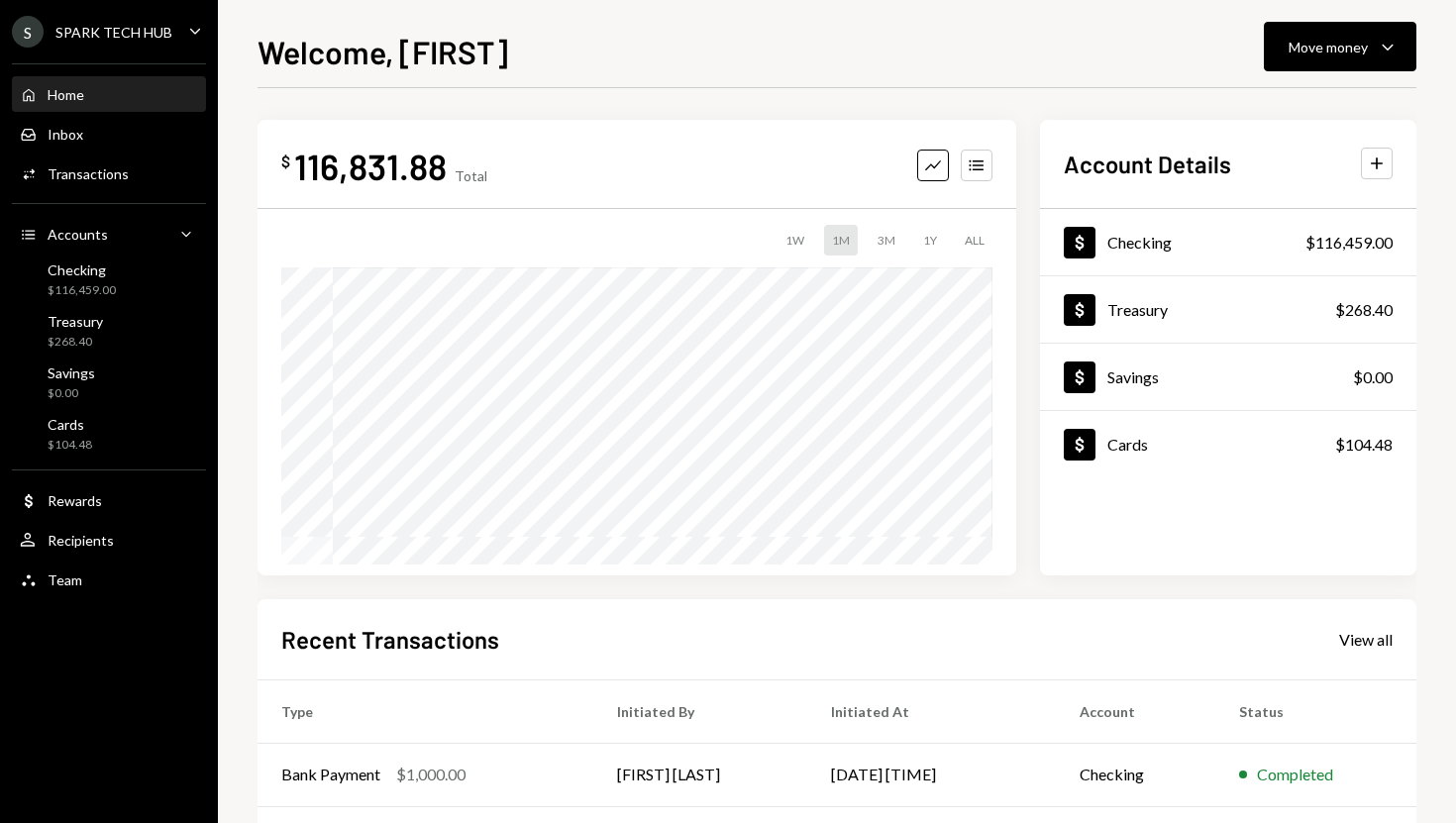 click on "Recent Transactions" at bounding box center (390, 639) 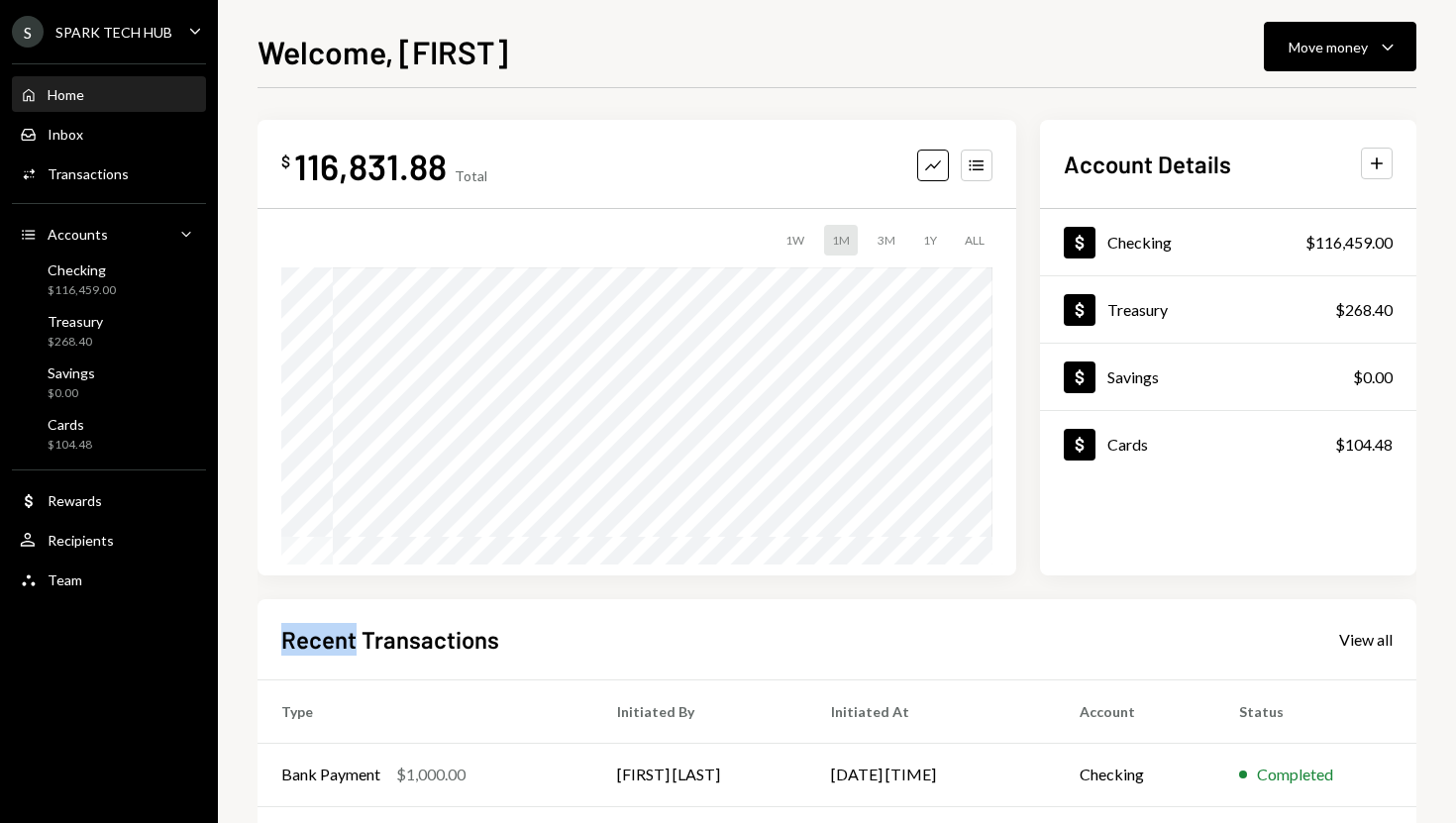 click on "Recent Transactions" at bounding box center [390, 639] 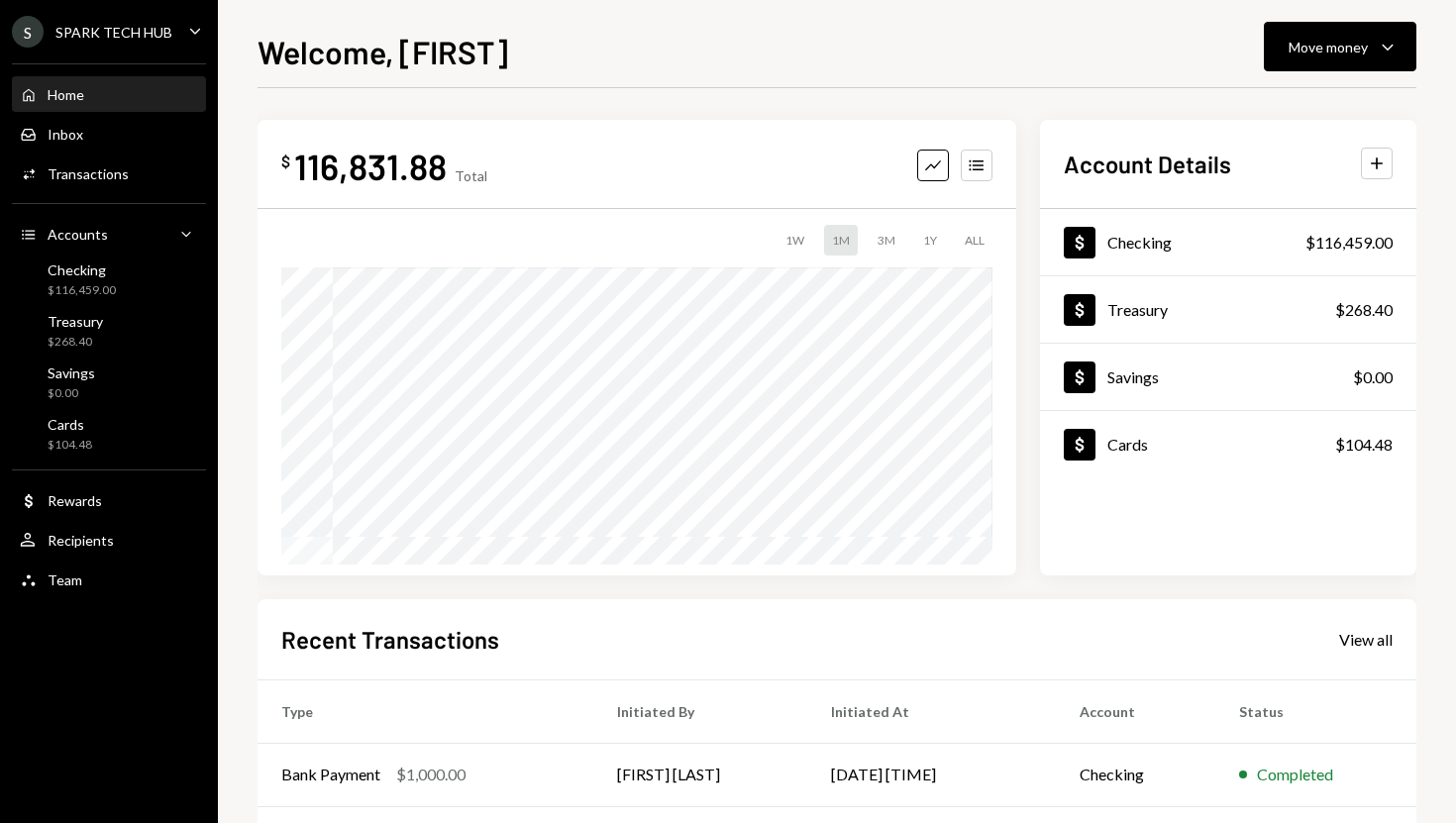 click on "Recent Transactions" at bounding box center [390, 639] 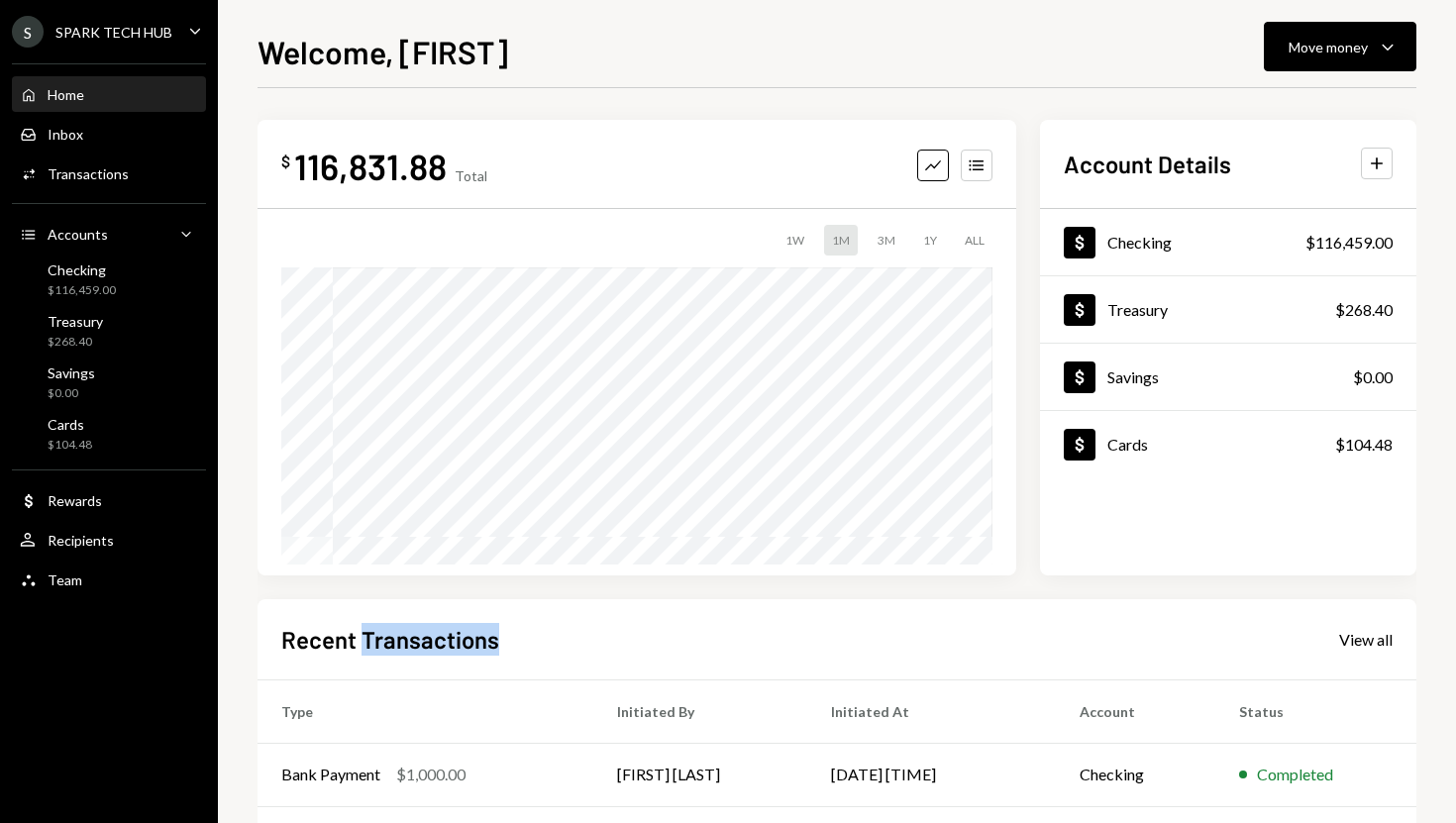 click on "Recent Transactions" at bounding box center (390, 639) 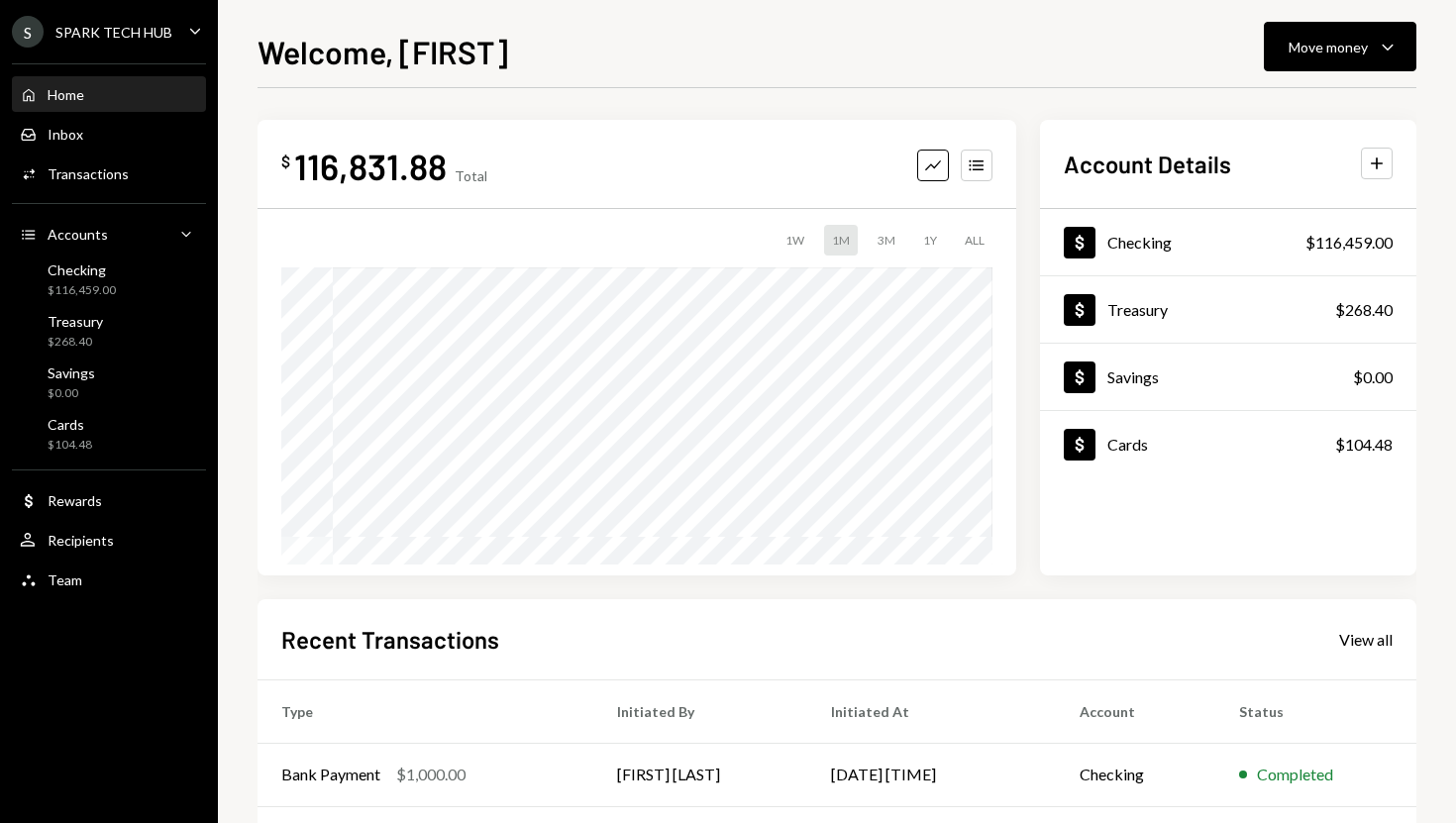 click on "Recent Transactions" at bounding box center [390, 639] 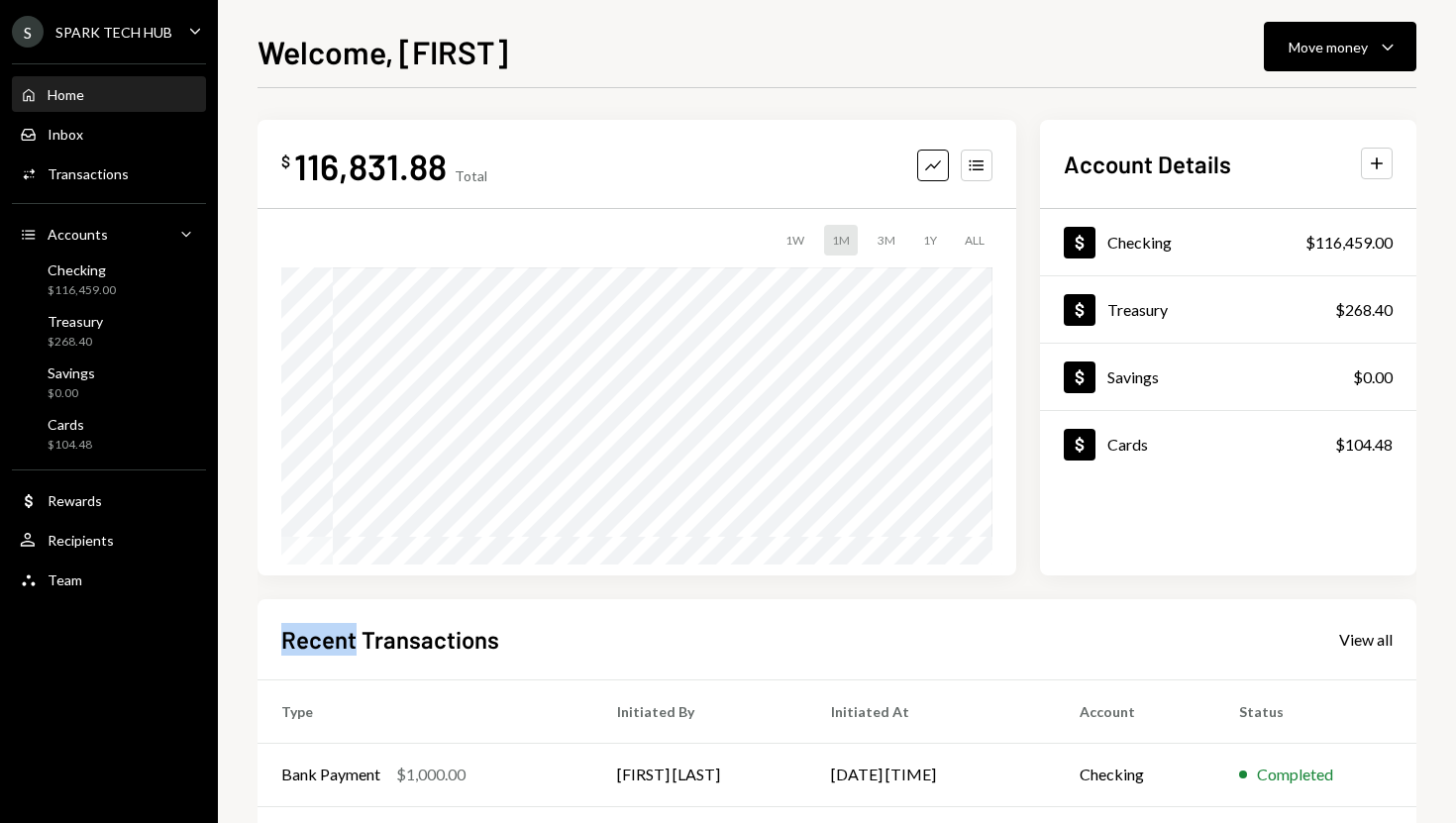 click on "Recent Transactions" at bounding box center (390, 639) 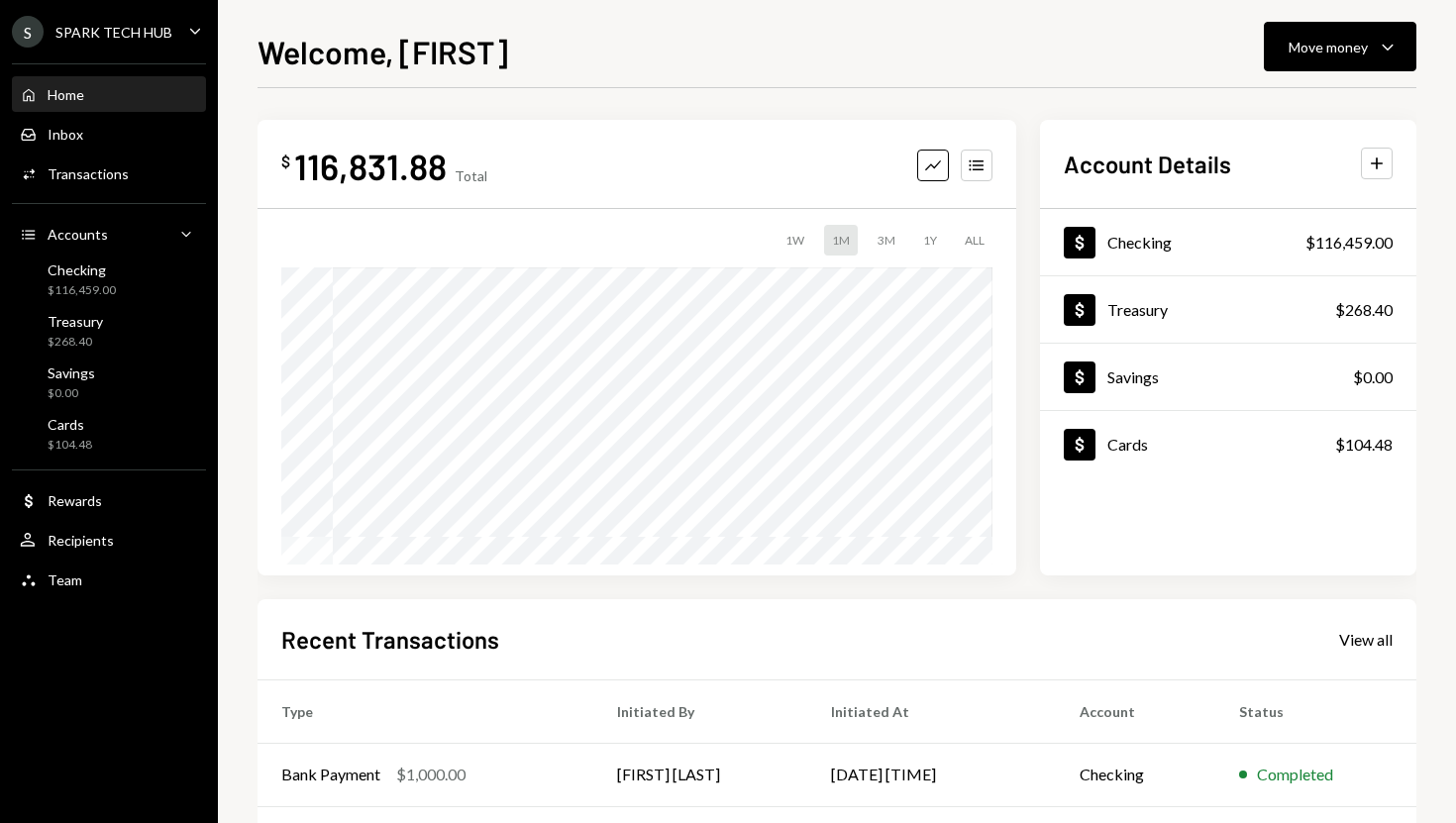 click on "Recent Transactions" at bounding box center (390, 639) 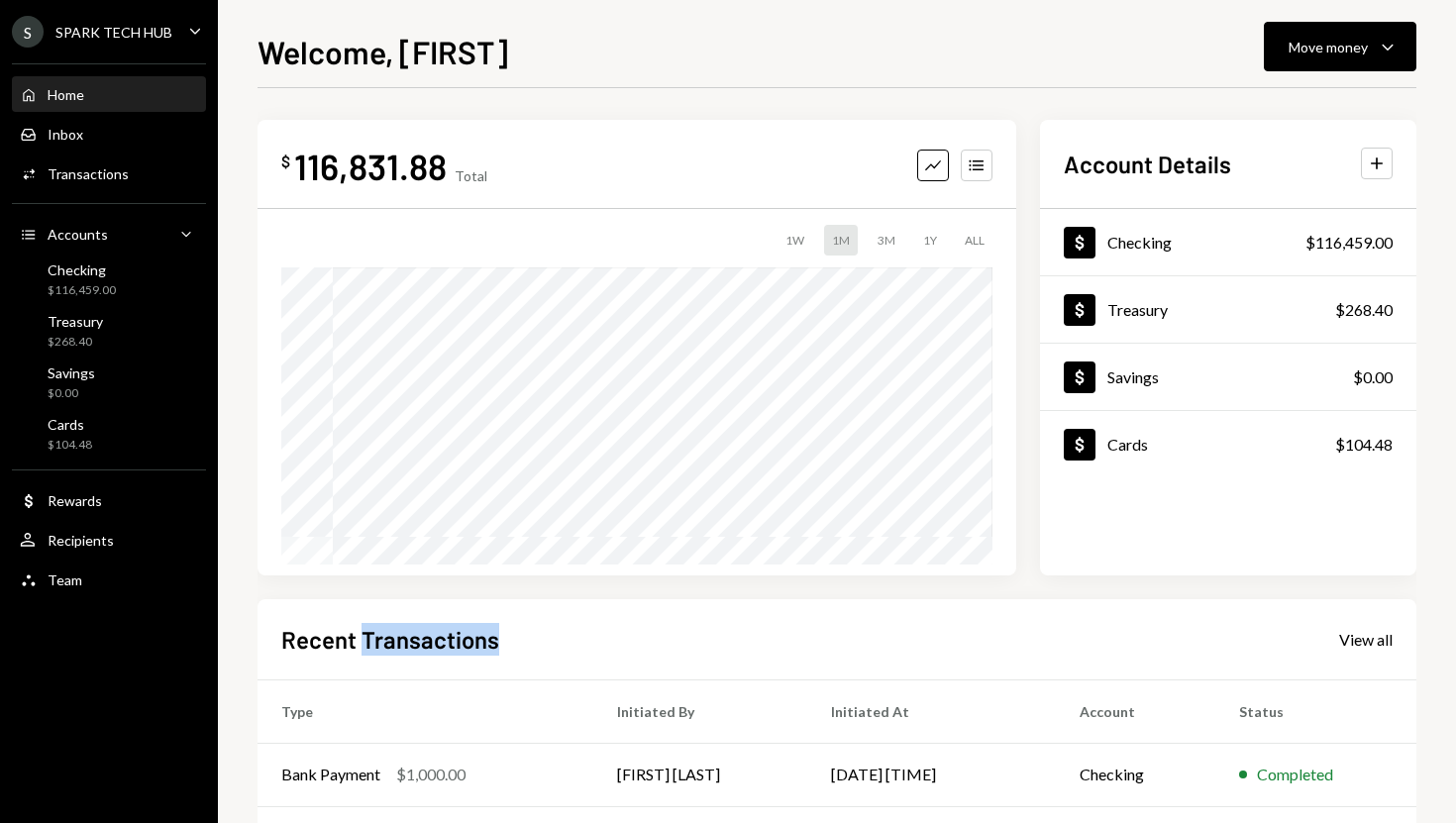 click on "Recent Transactions" at bounding box center [390, 639] 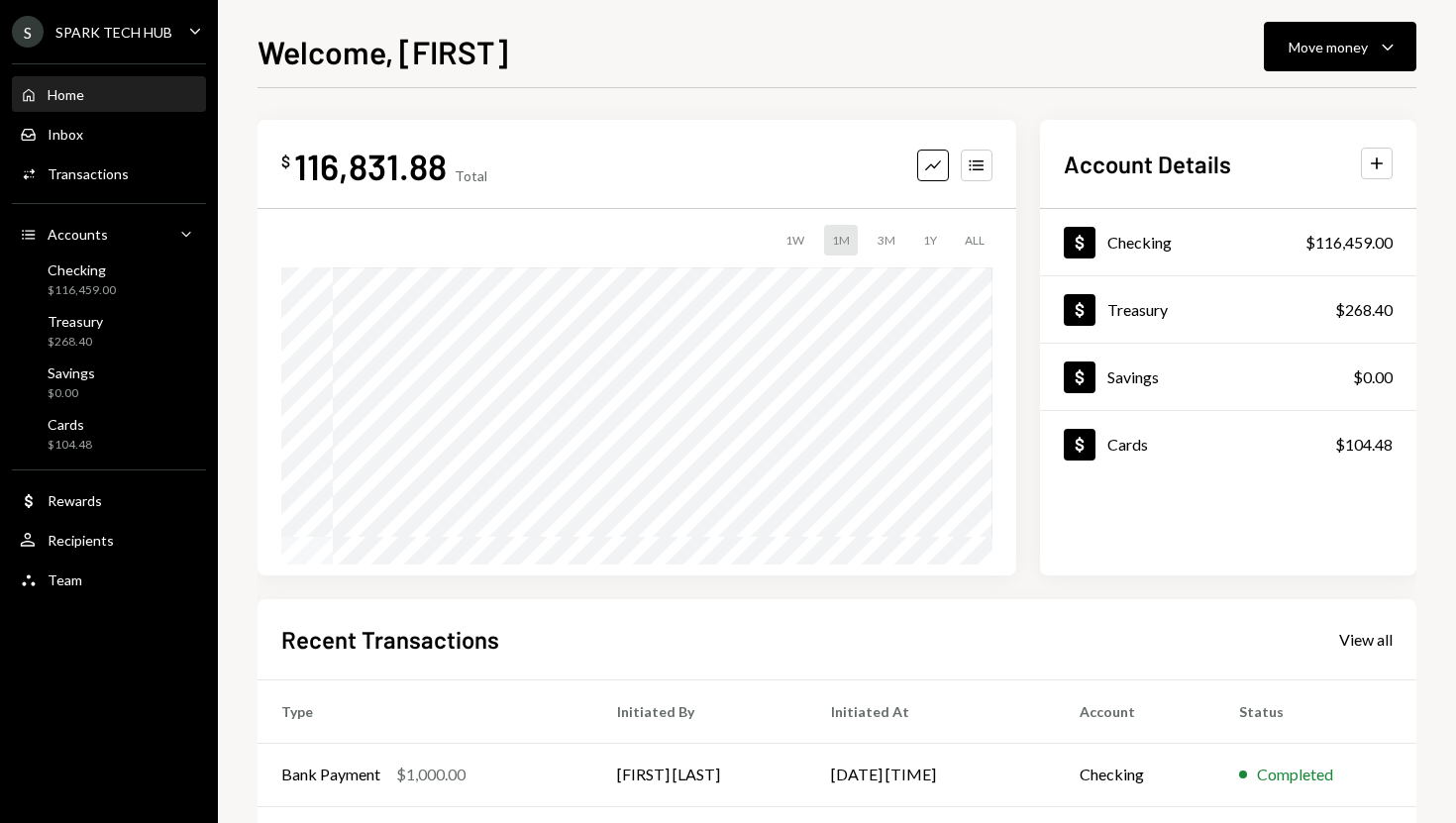 click on "Recent Transactions" at bounding box center (390, 639) 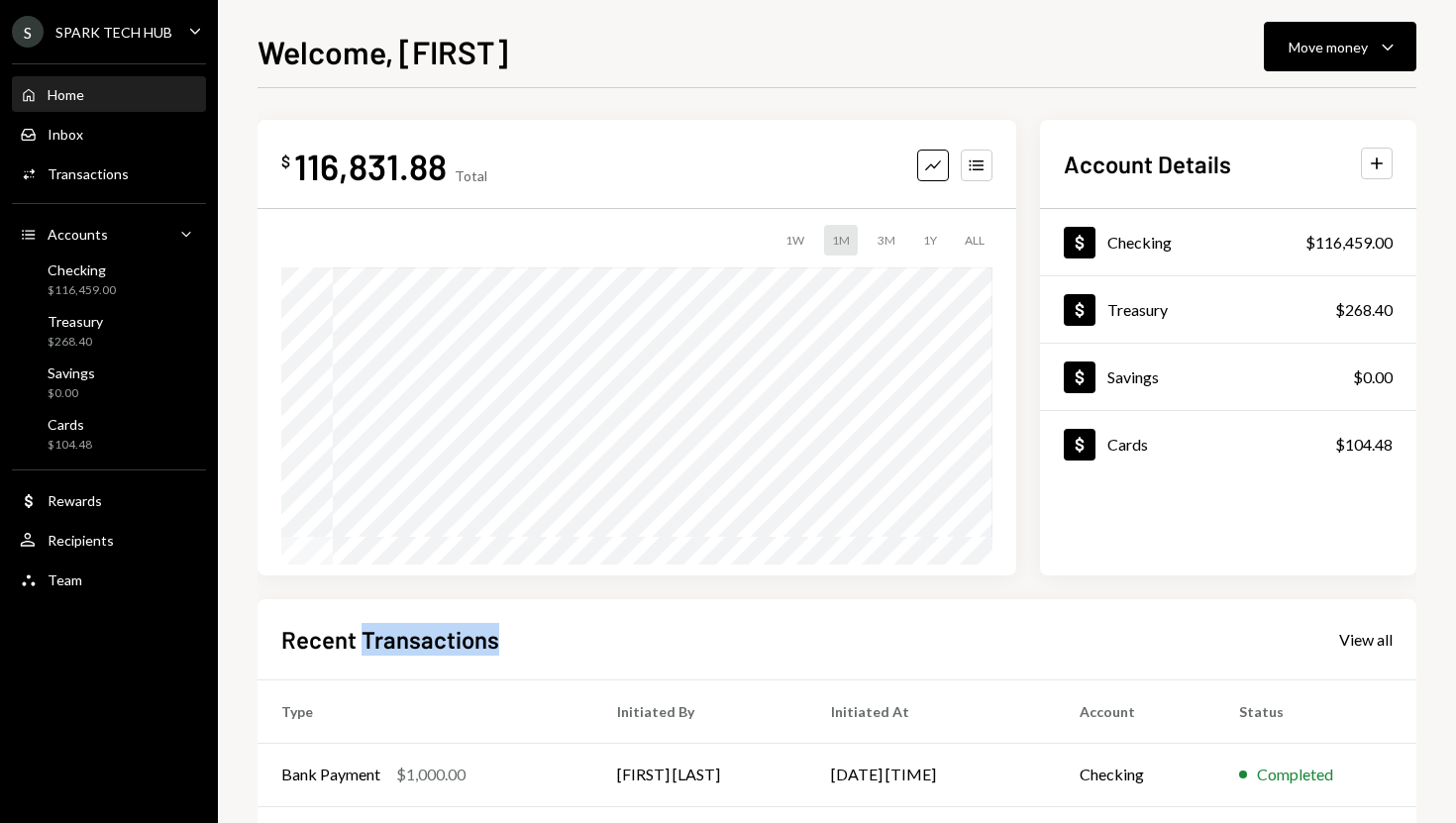 click on "Recent Transactions" at bounding box center (390, 639) 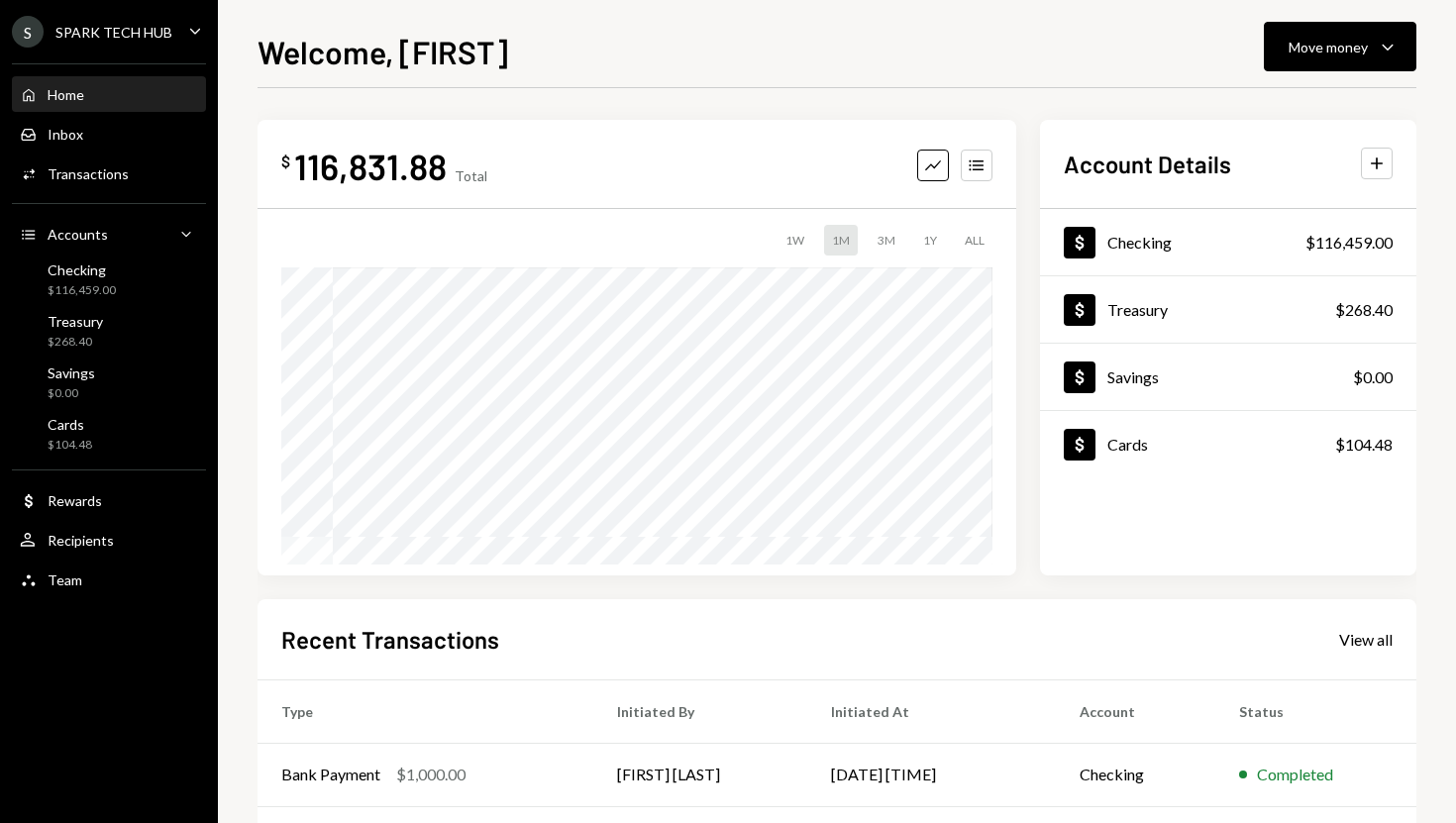click on "Recent Transactions" at bounding box center (390, 639) 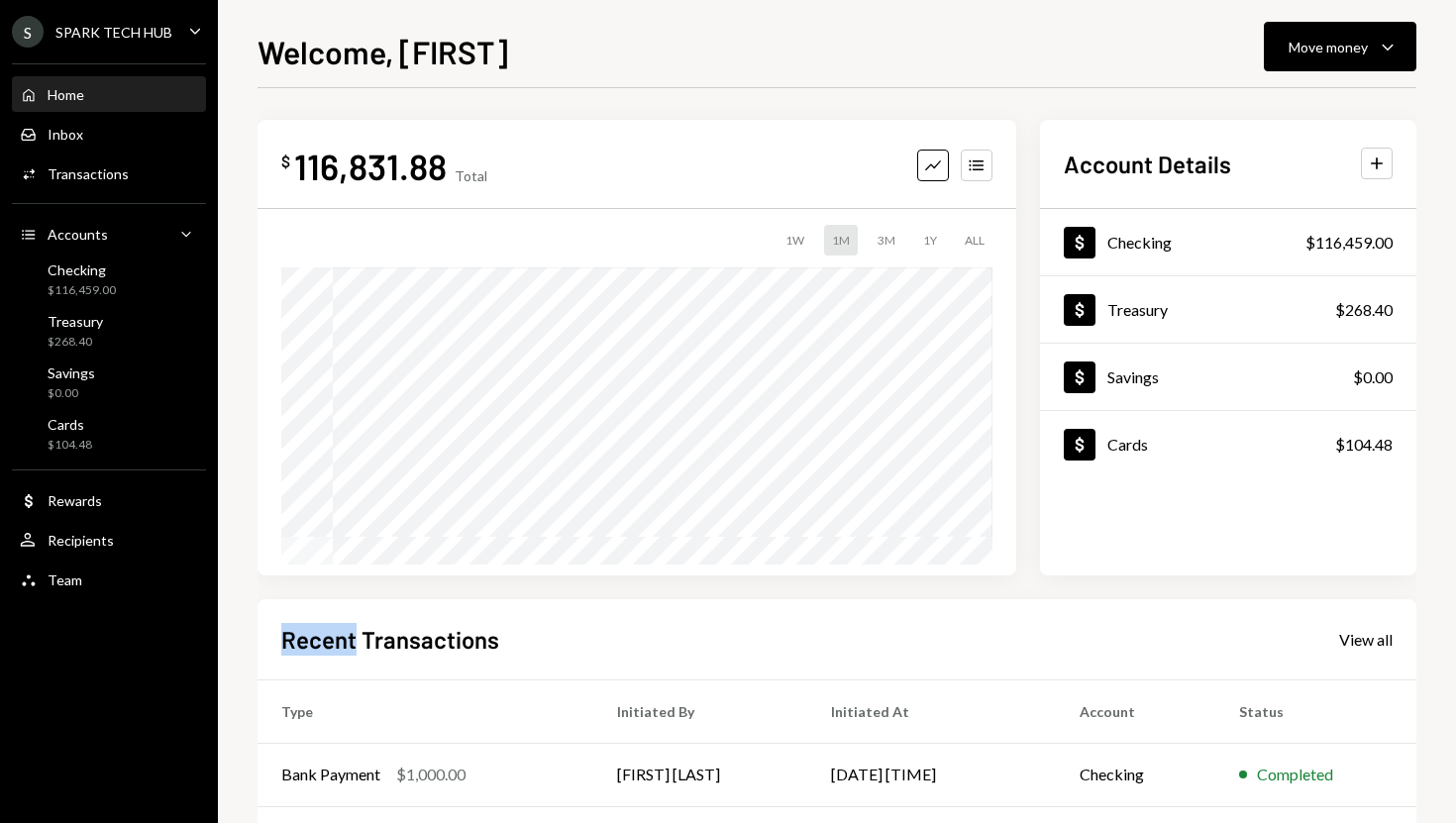 click on "Recent Transactions" at bounding box center [390, 639] 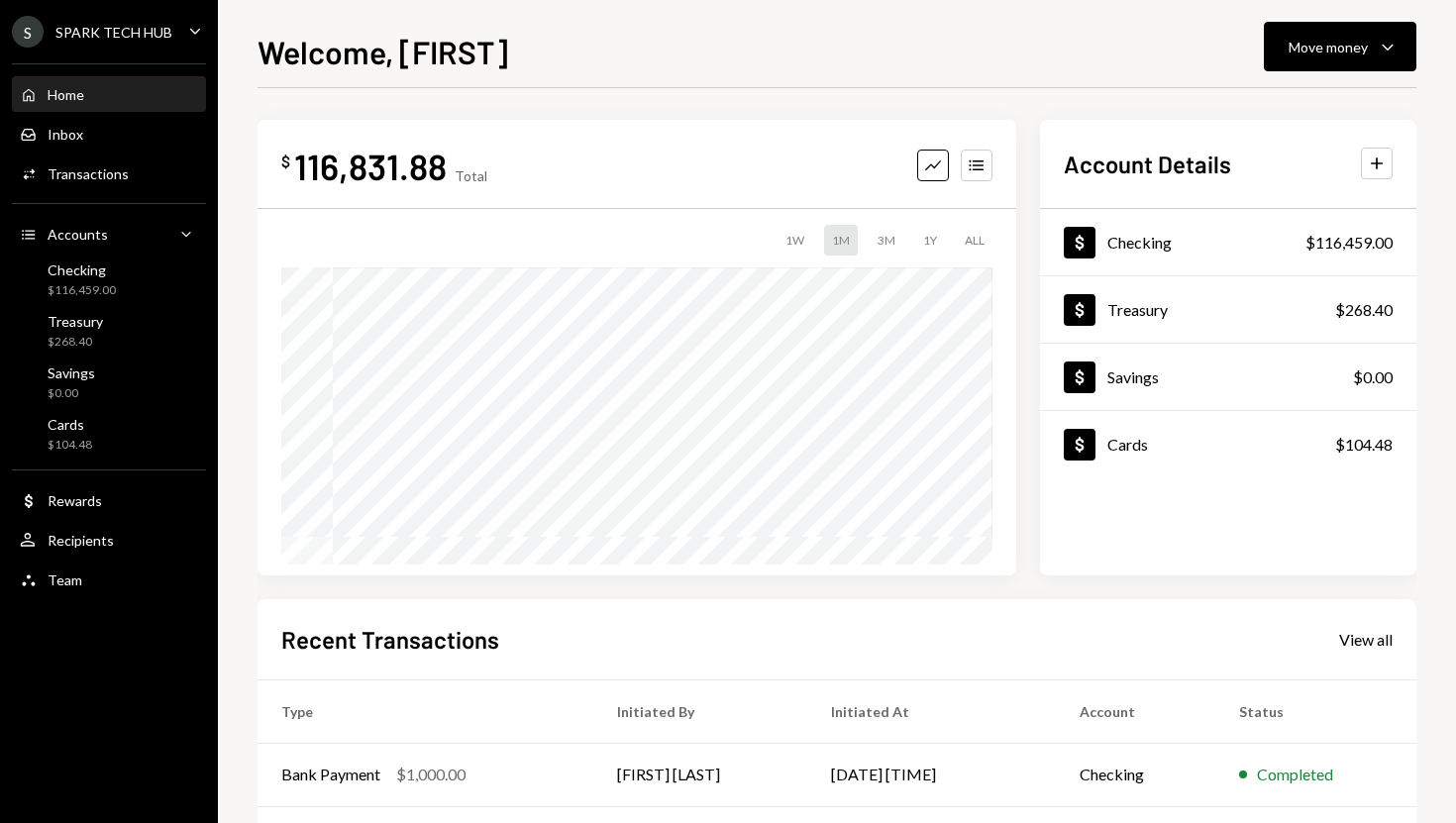 click on "Recent Transactions" at bounding box center [390, 639] 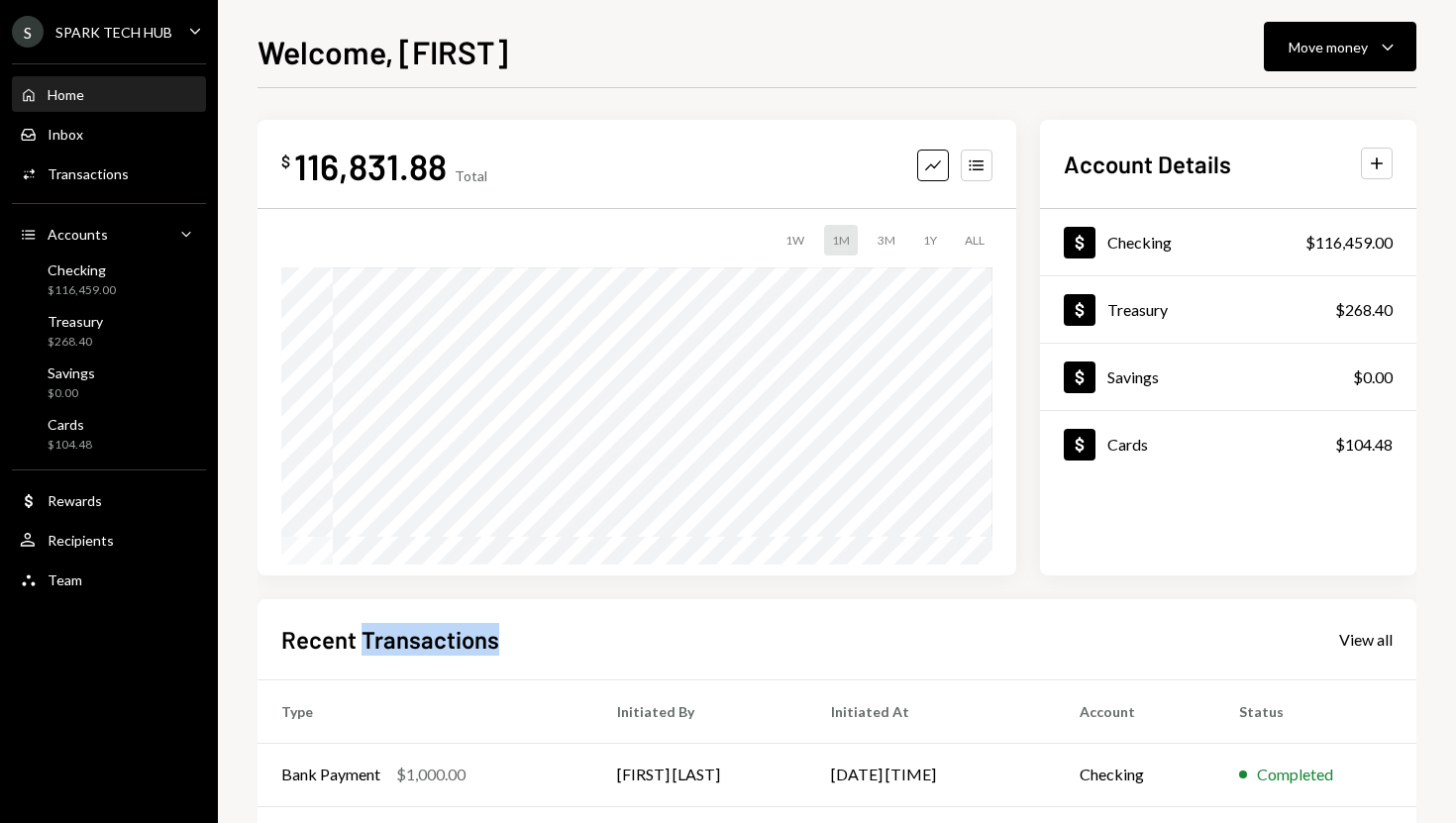 click on "Recent Transactions" at bounding box center [390, 639] 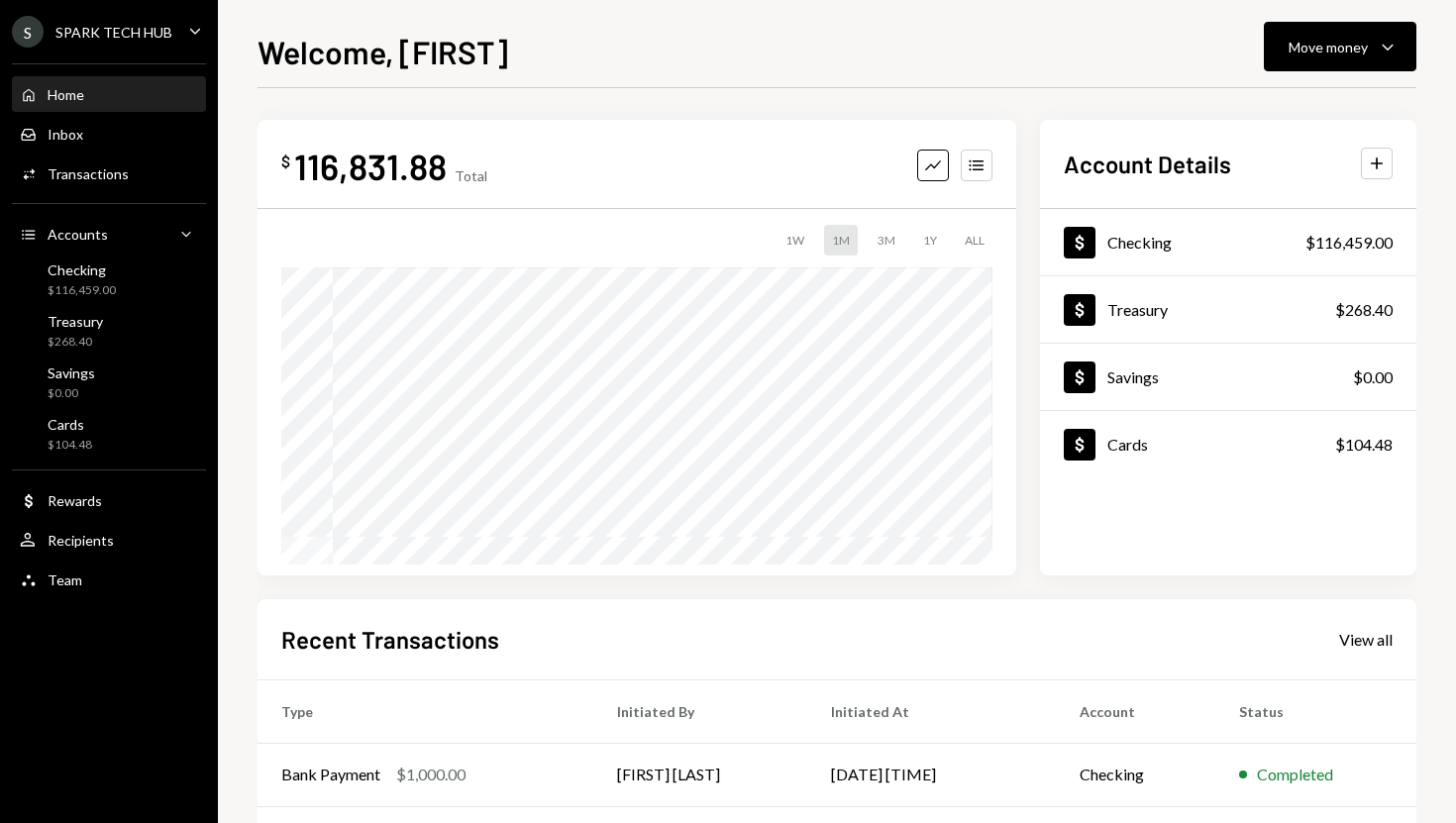 click on "Recent Transactions" at bounding box center [390, 639] 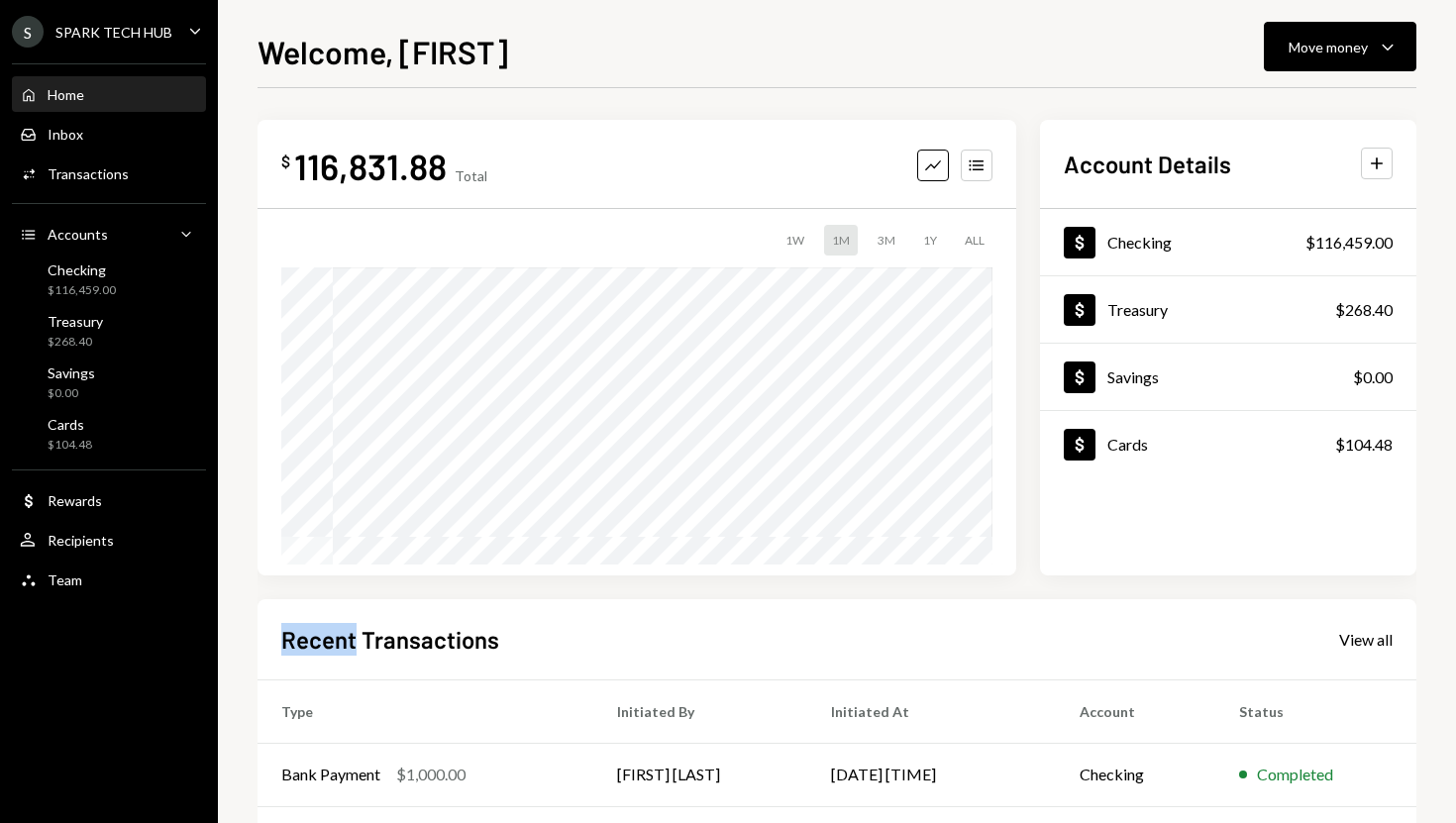click on "Recent Transactions" at bounding box center [390, 639] 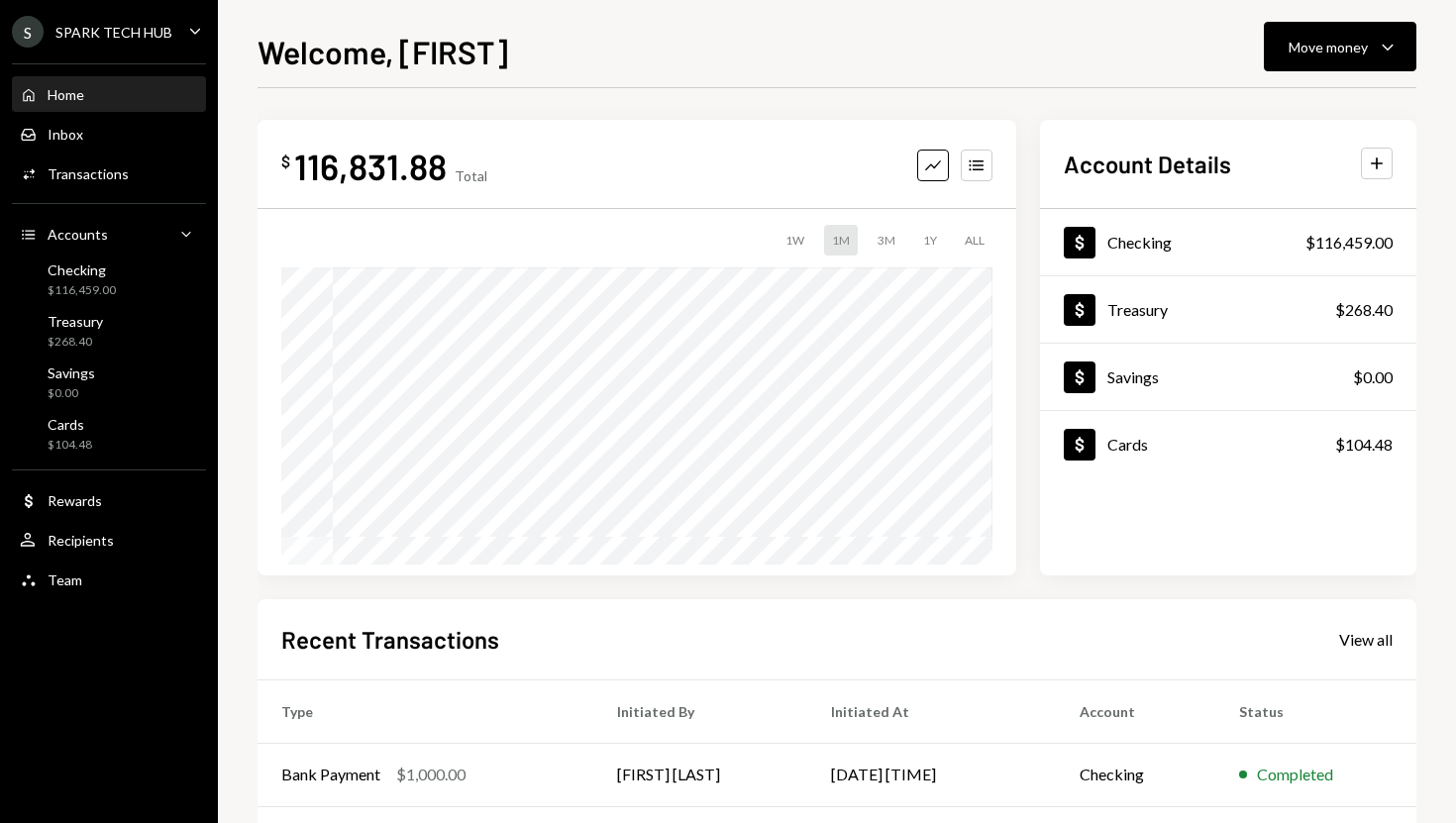 click on "Recent Transactions" at bounding box center [390, 639] 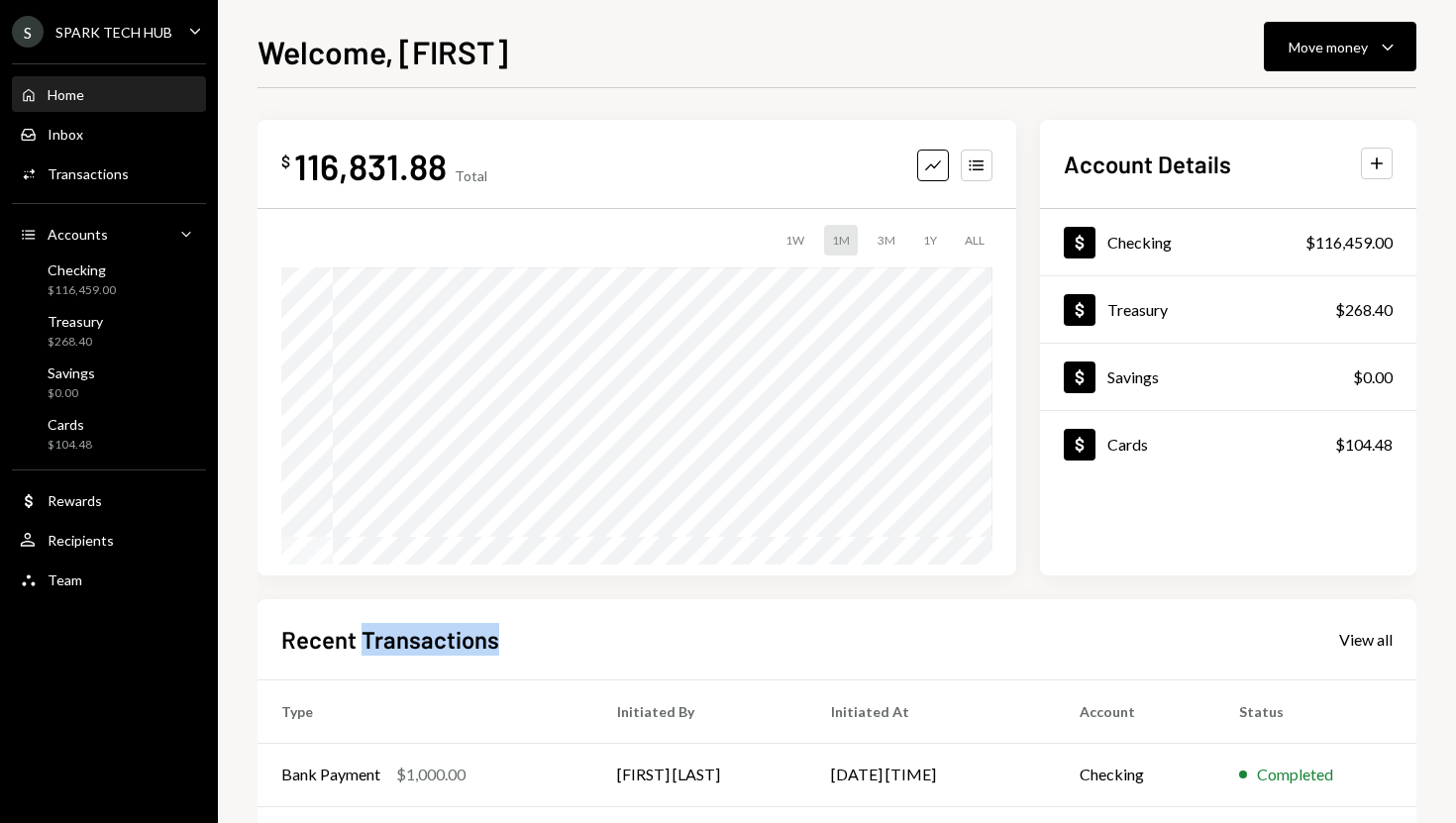 click on "Recent Transactions" at bounding box center (390, 639) 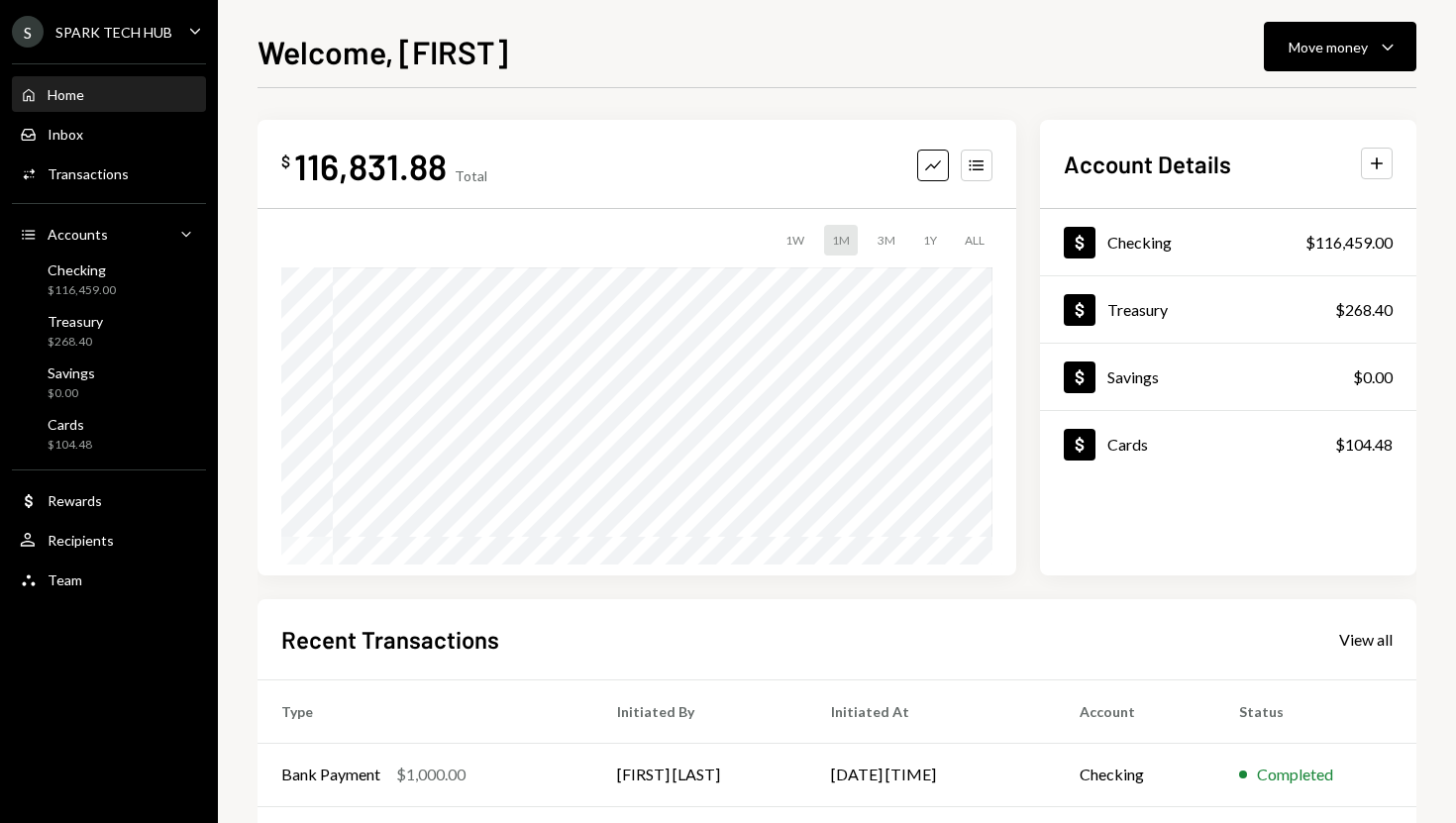 click on "Recent Transactions" at bounding box center [390, 639] 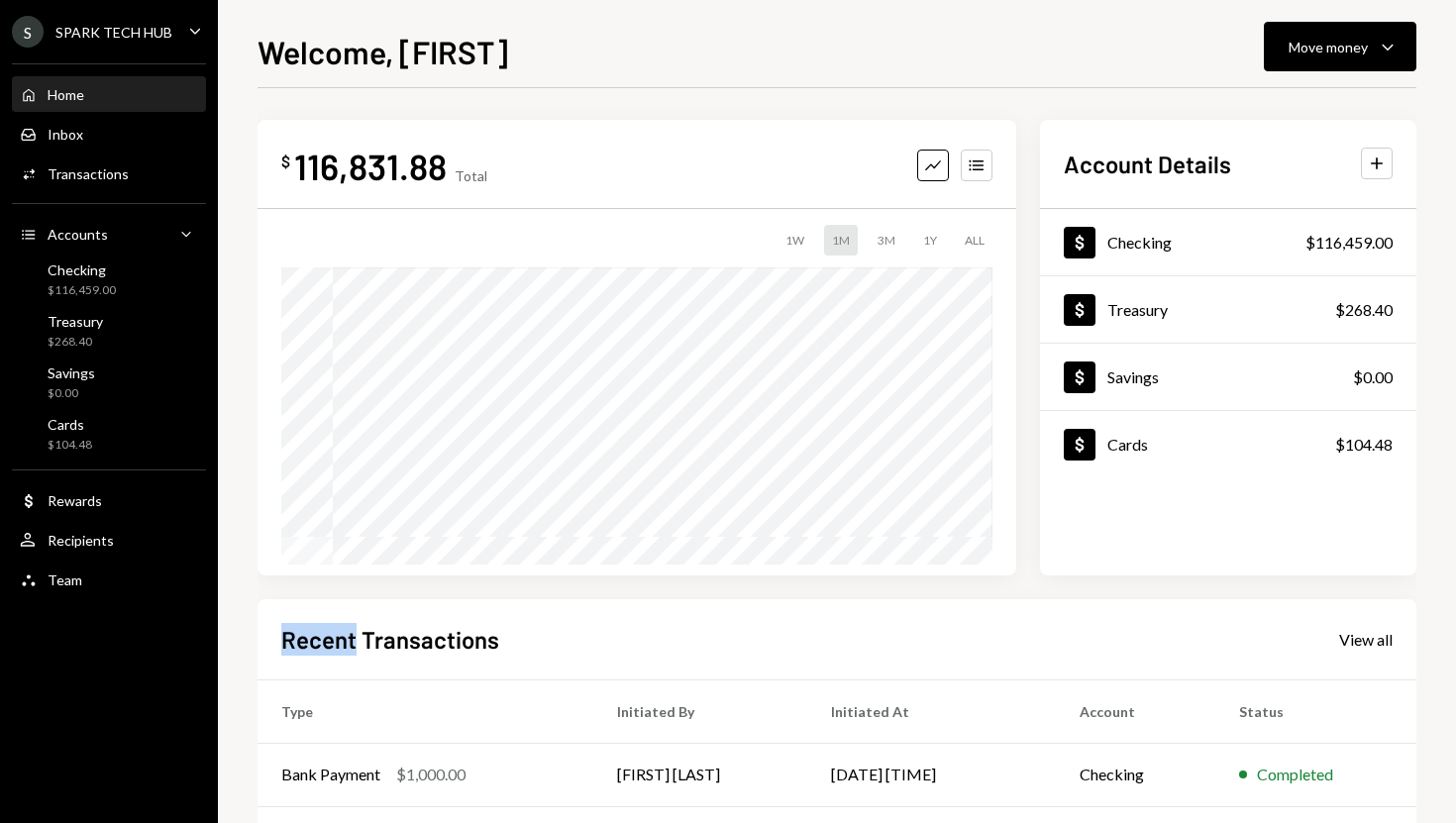 click on "Recent Transactions" at bounding box center (390, 639) 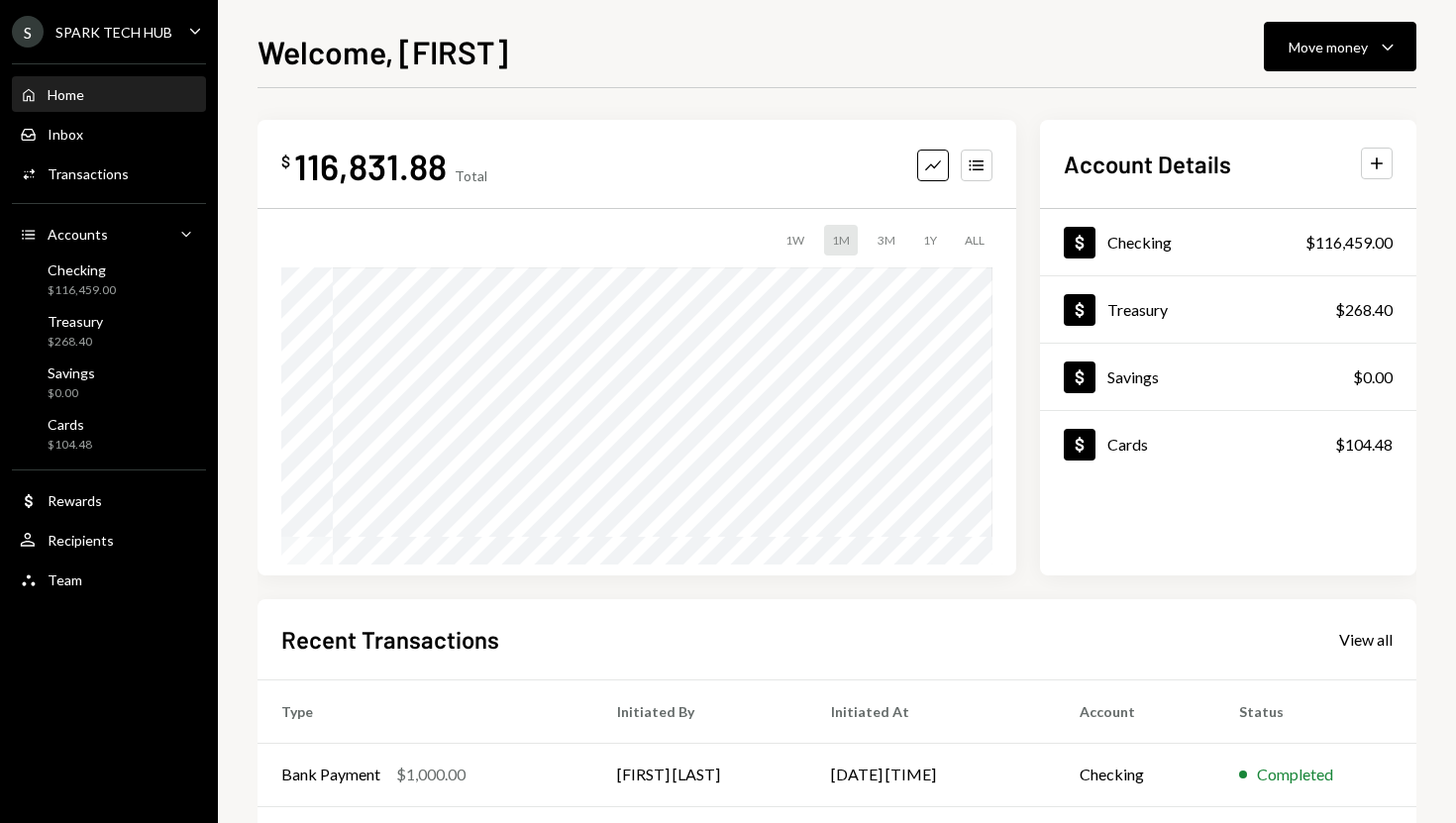click on "Recent Transactions" at bounding box center [390, 639] 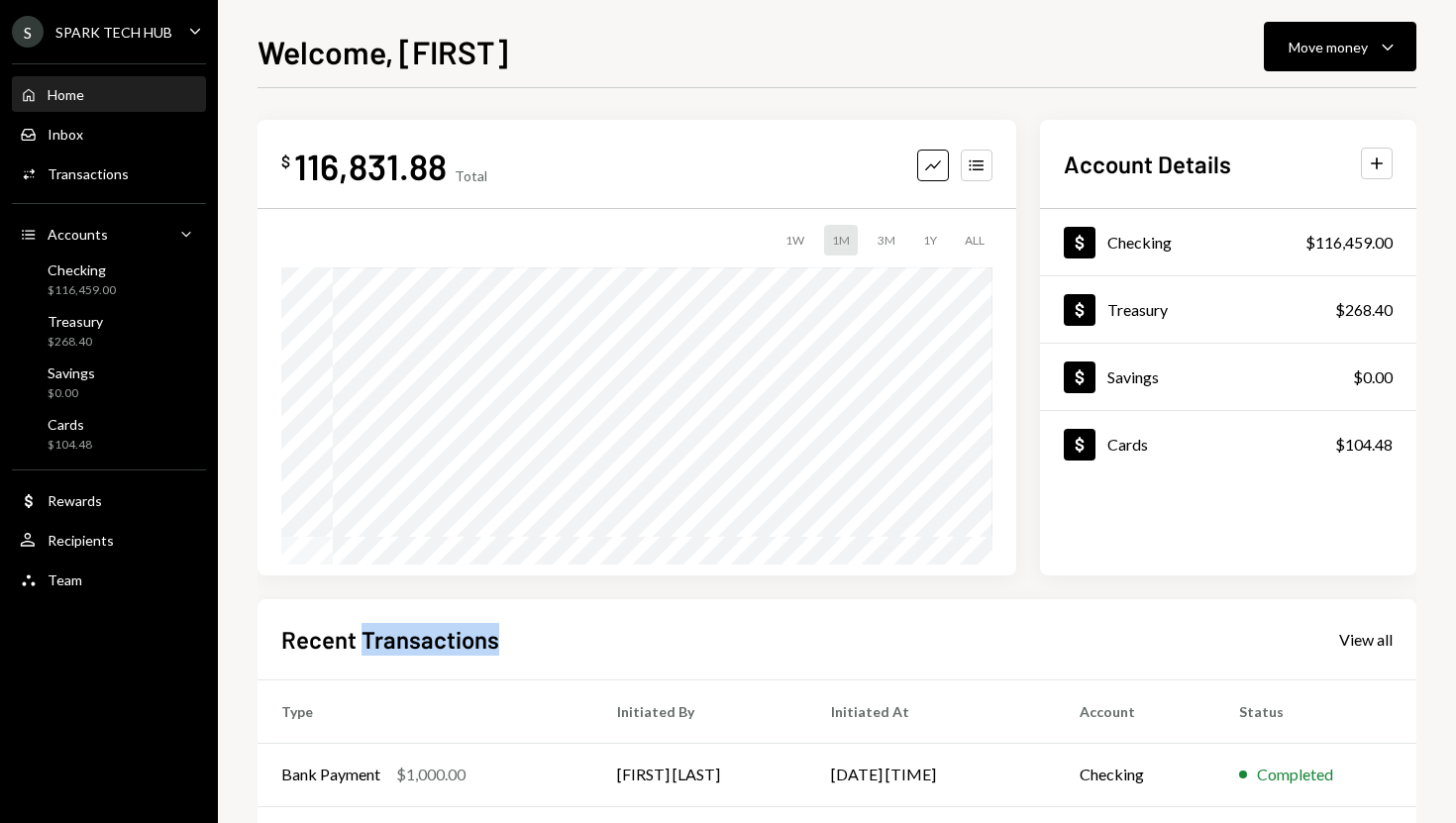 click on "Recent Transactions" at bounding box center [390, 639] 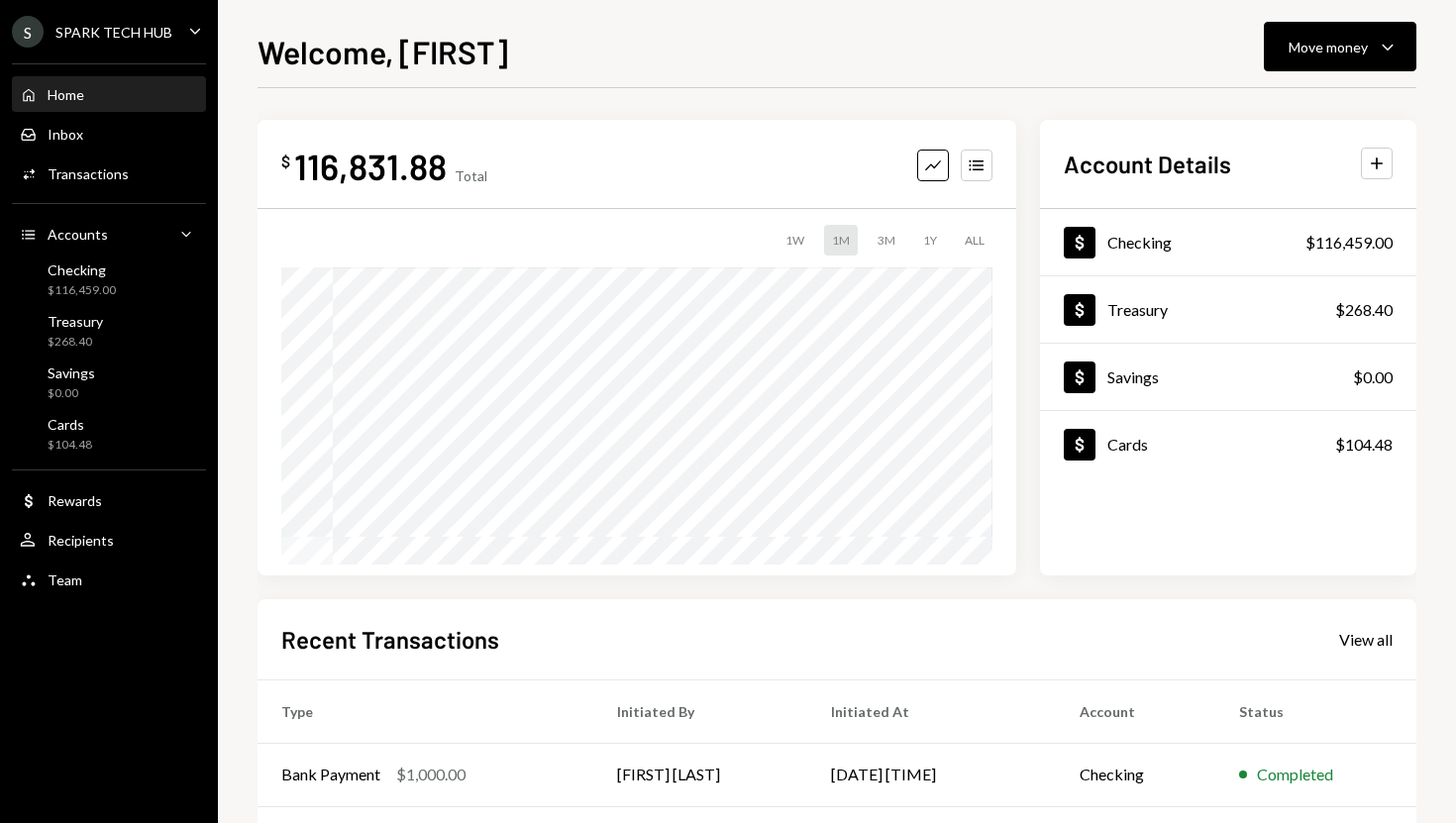 click on "Recent Transactions" at bounding box center [390, 639] 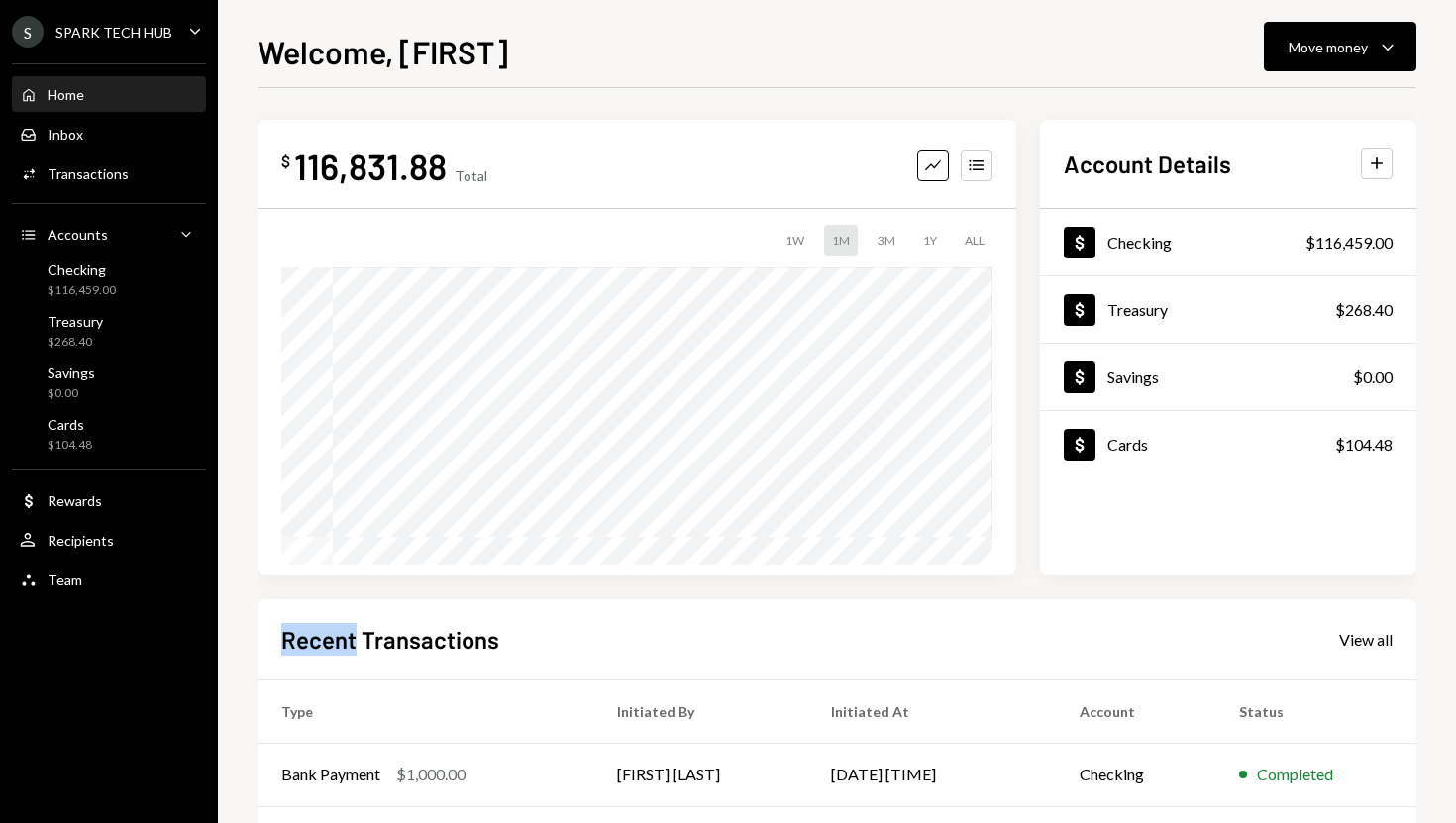 click on "Recent Transactions" at bounding box center (390, 639) 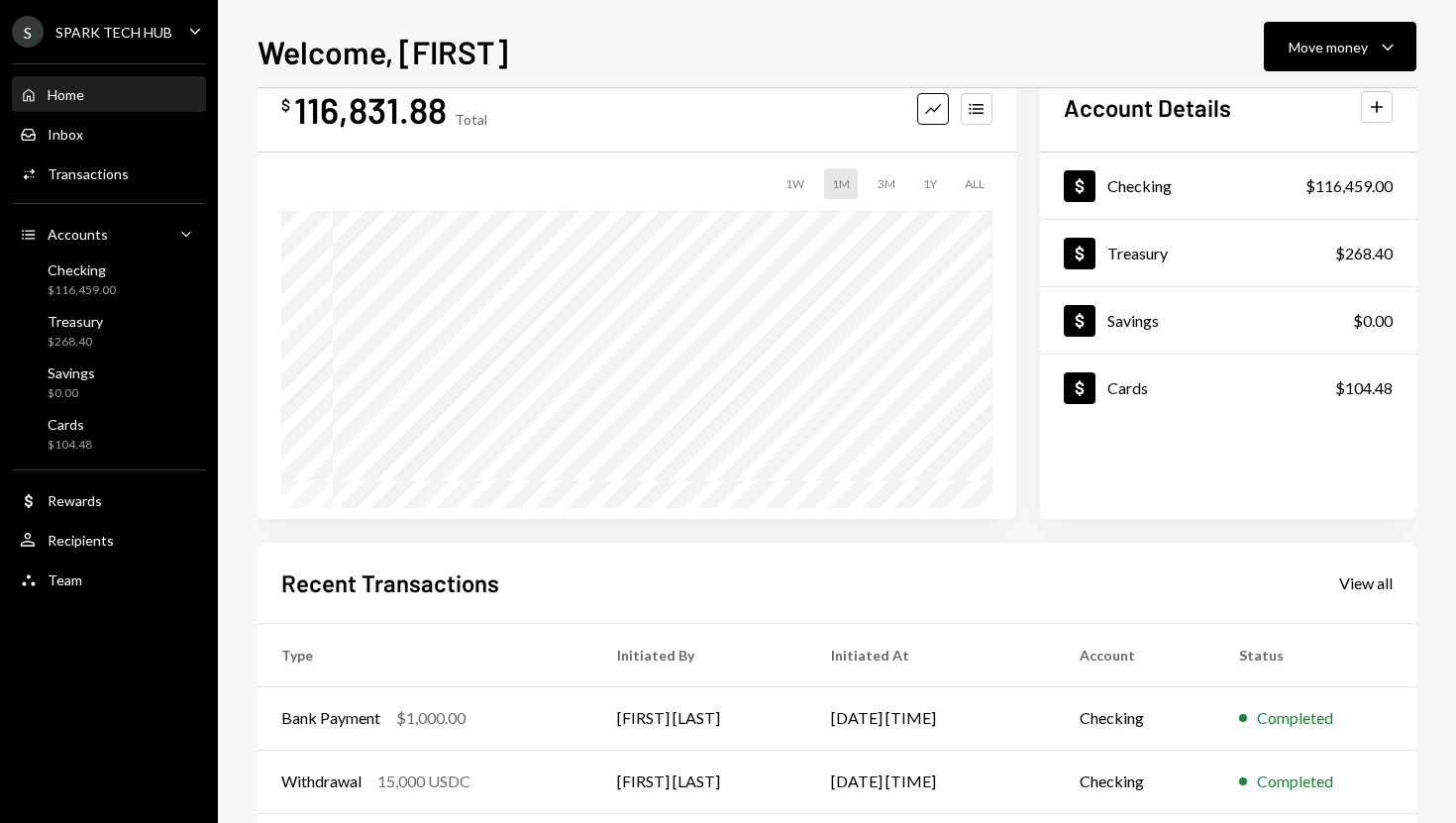 scroll, scrollTop: 0, scrollLeft: 0, axis: both 